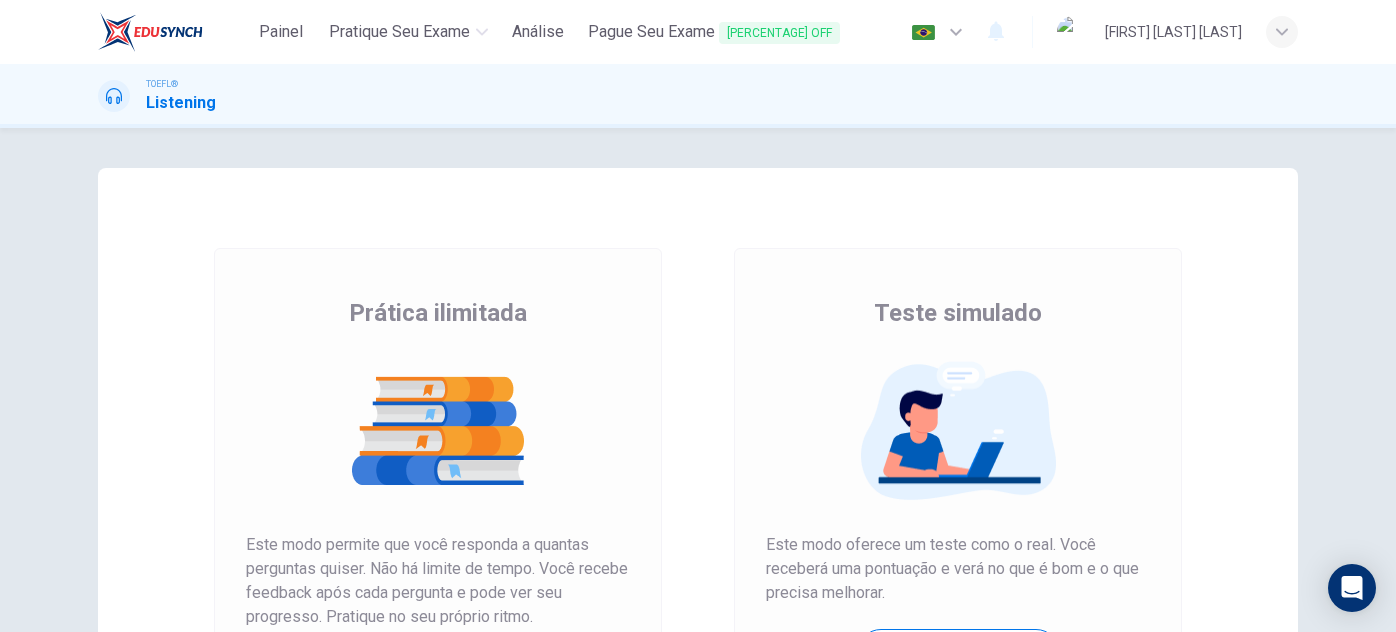 scroll, scrollTop: 0, scrollLeft: 0, axis: both 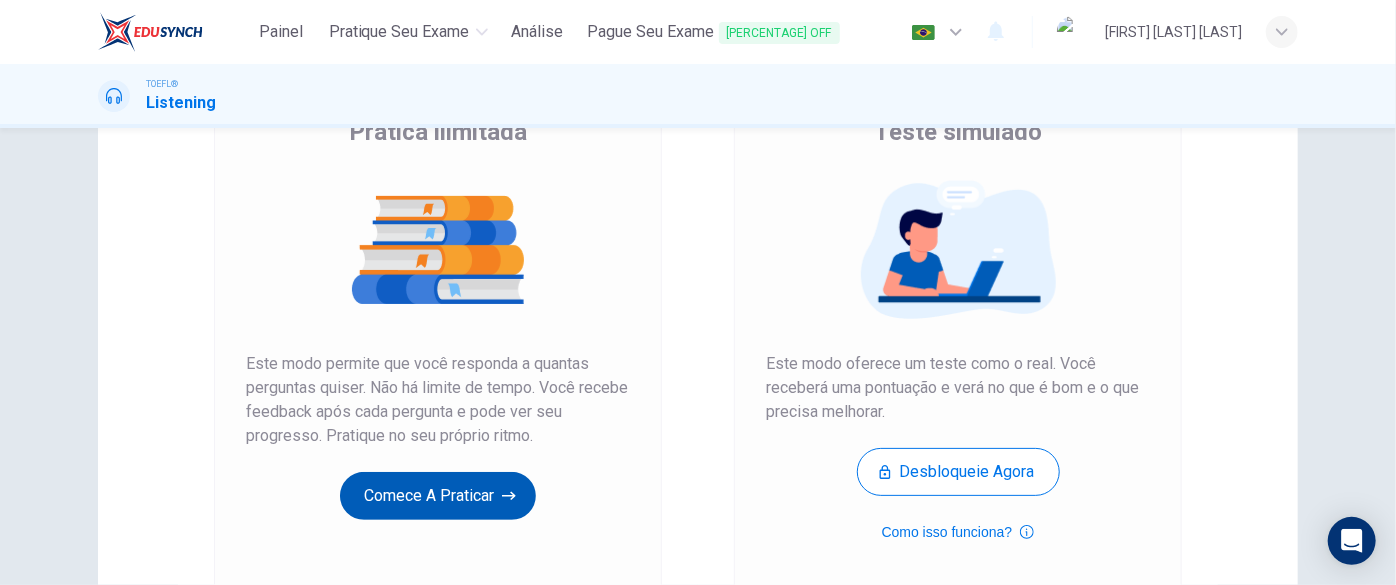 click on "Comece a praticar" at bounding box center (438, 496) 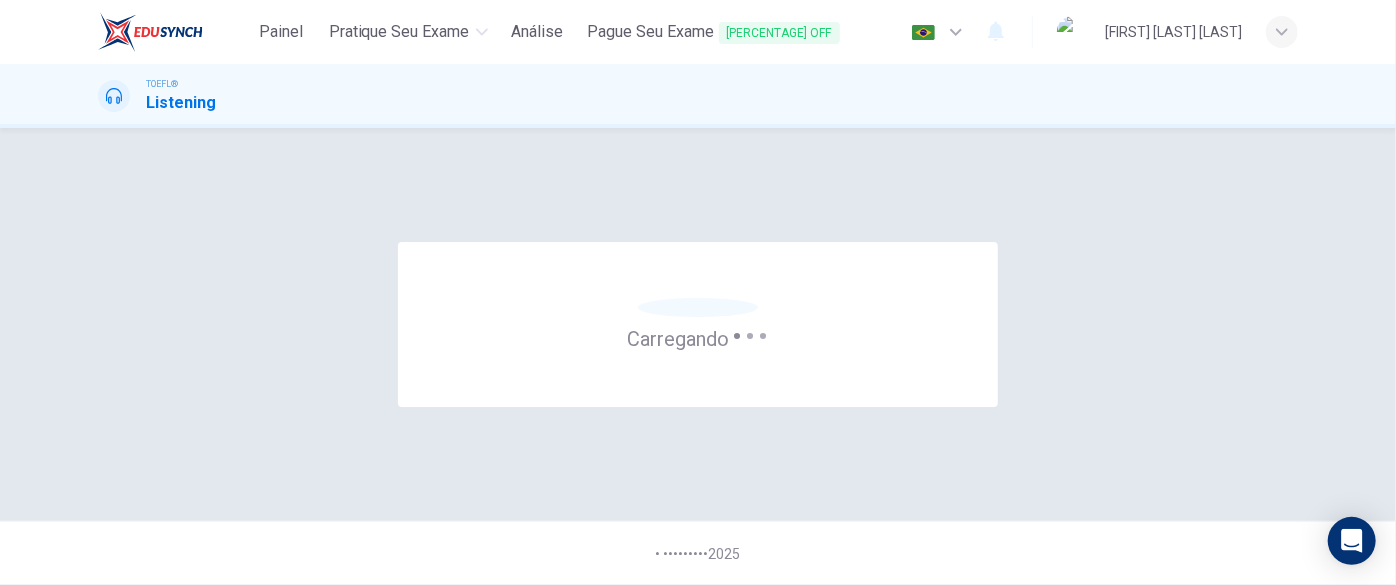 scroll, scrollTop: 0, scrollLeft: 0, axis: both 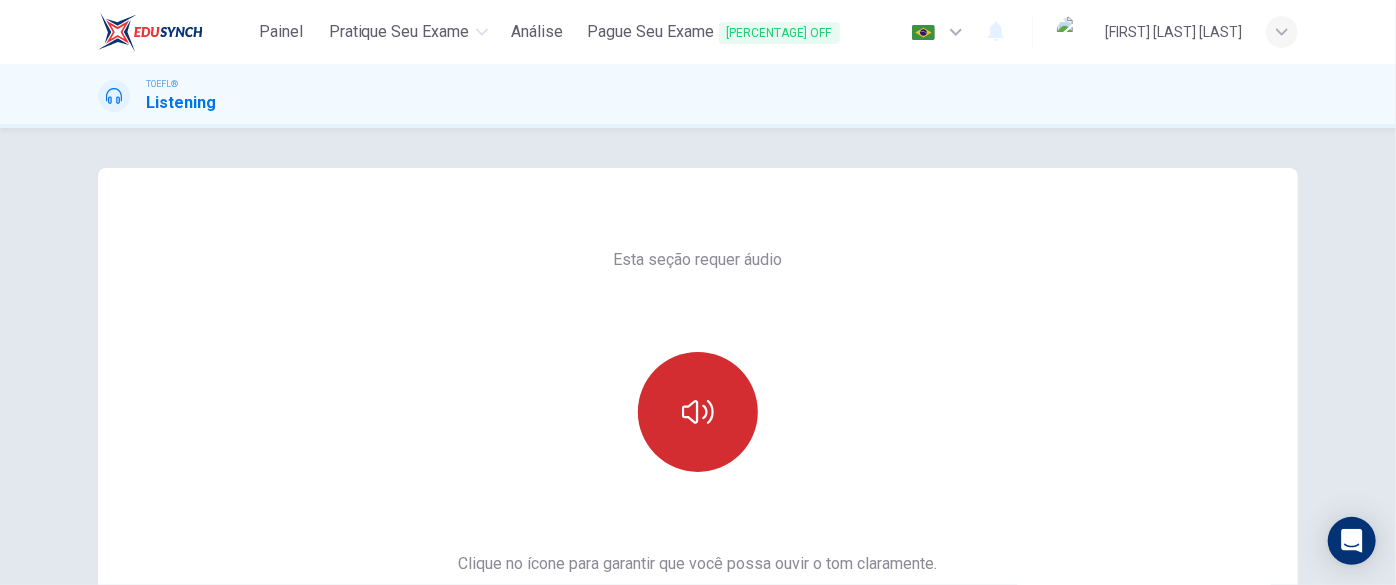 click at bounding box center (698, 412) 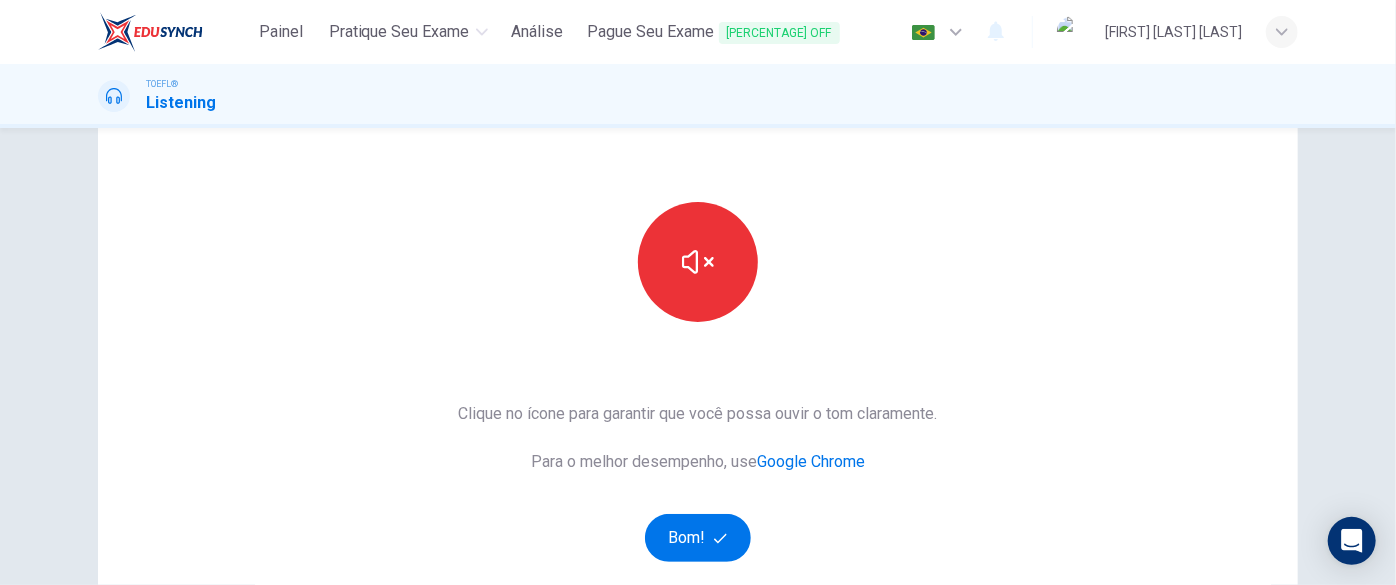 scroll, scrollTop: 181, scrollLeft: 0, axis: vertical 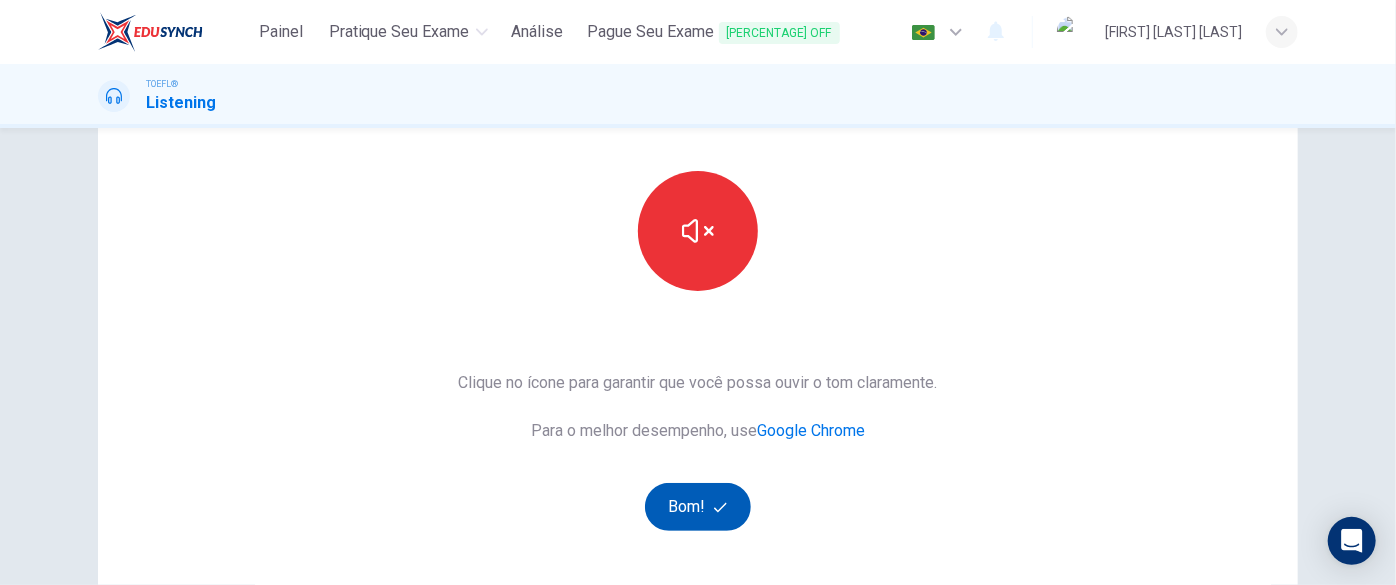 click on "Bom!" at bounding box center (698, 507) 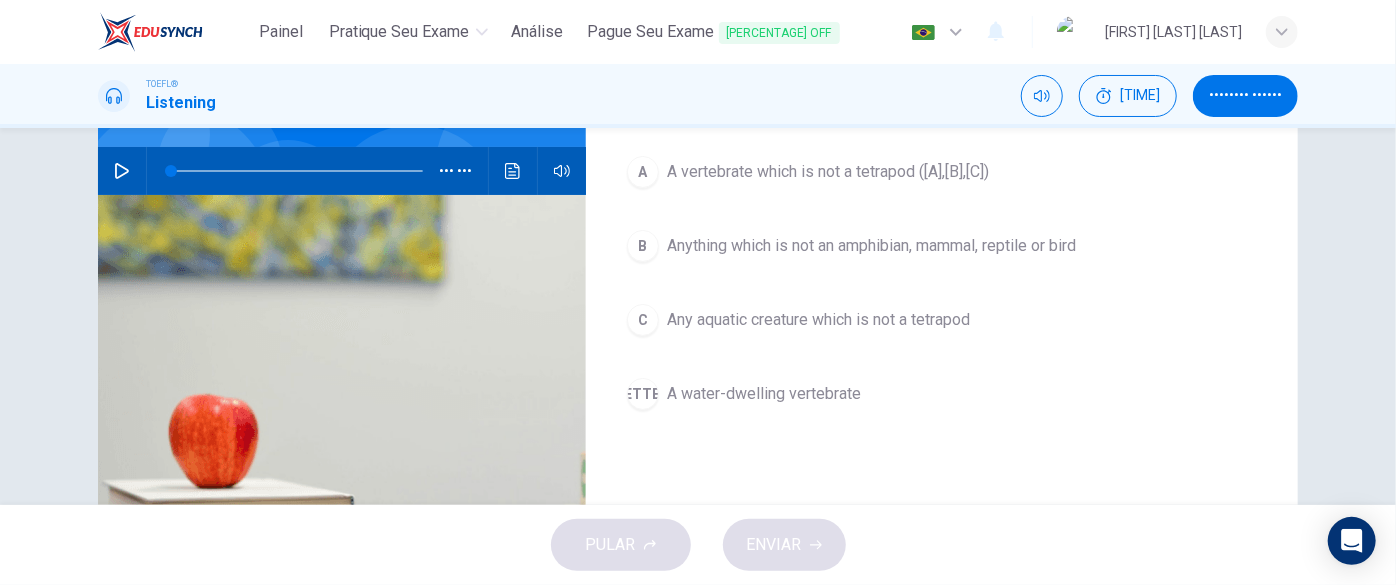 scroll, scrollTop: 90, scrollLeft: 0, axis: vertical 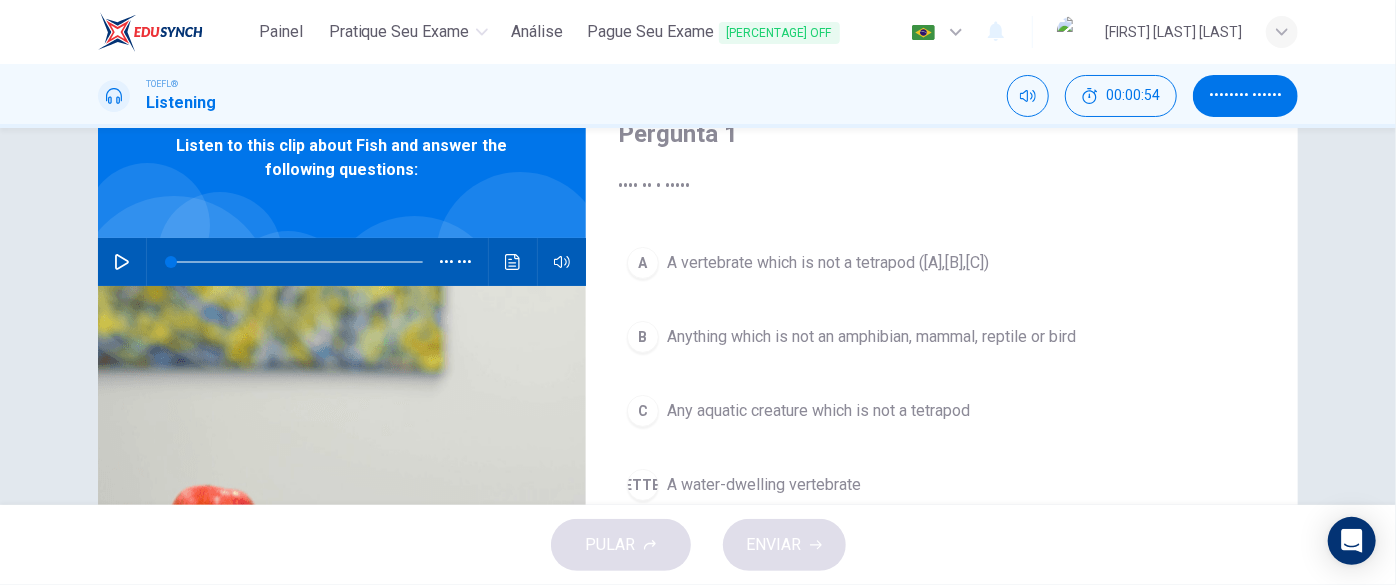 click at bounding box center (122, 262) 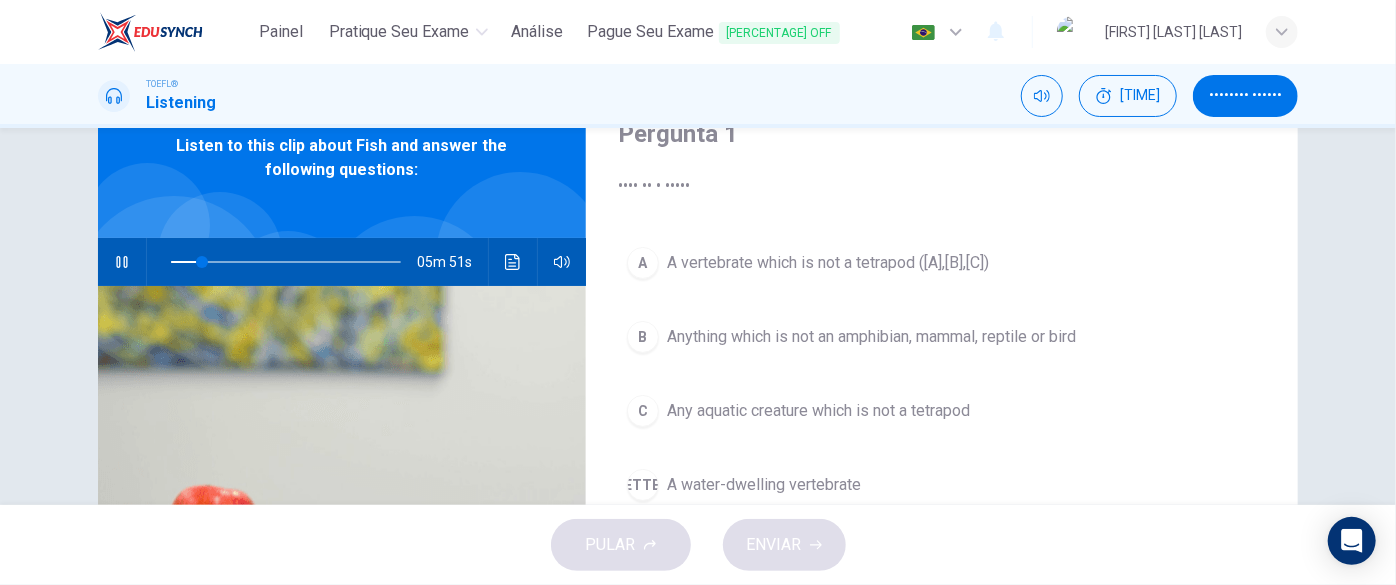 click on "Pergunta 1 What is a fish? A A vertebrate which is not a tetrapod (B,C,D) B Anything which is not an amphibian, mammal, reptile or bird C Any aquatic creature which is not a tetrapod D A water-dwelling vertebrate Listen to this clip about Fish and answer the following questions: [TIME]" at bounding box center [698, 316] 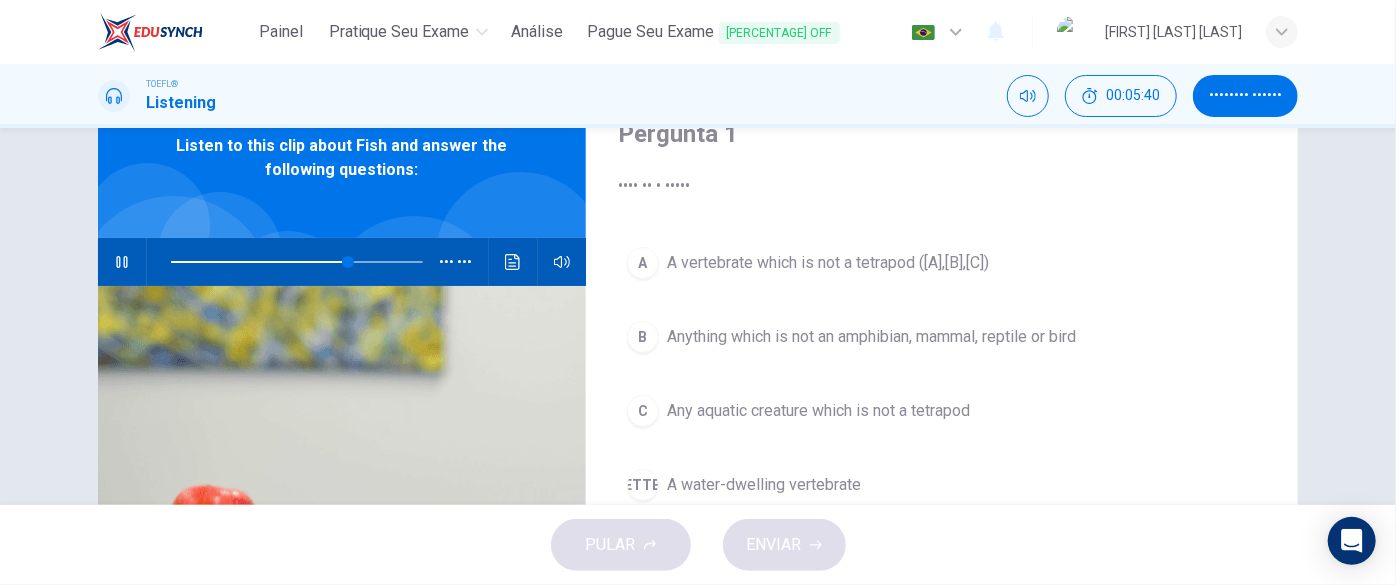 click at bounding box center [342, 529] 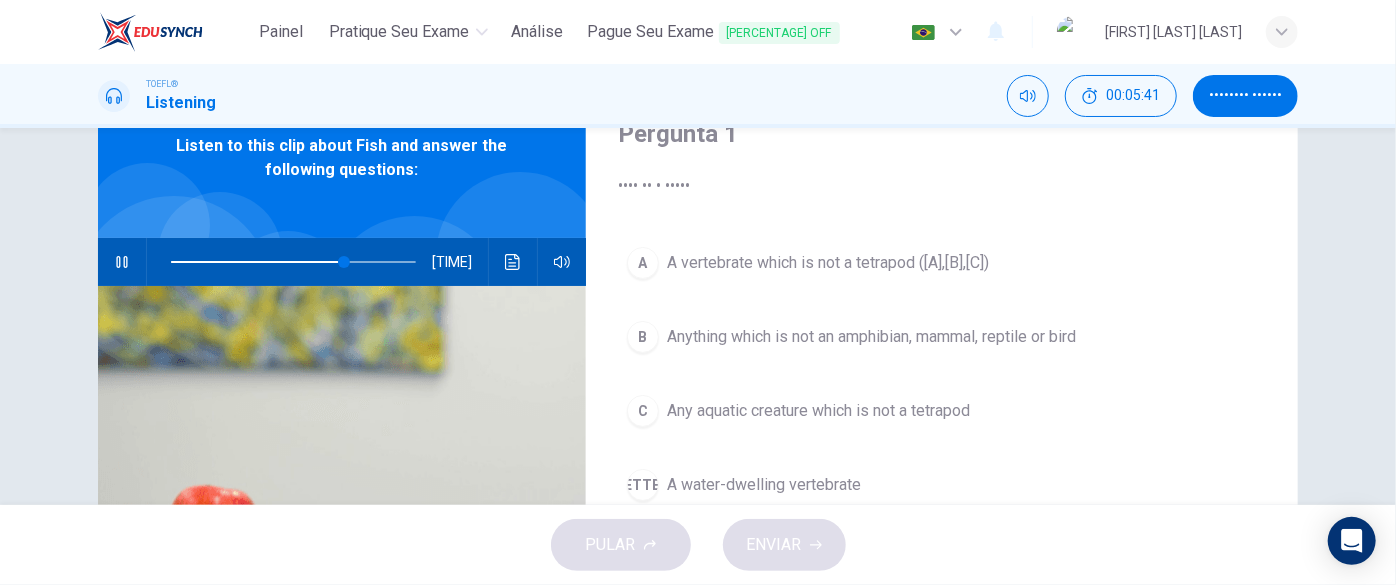 click at bounding box center [122, 262] 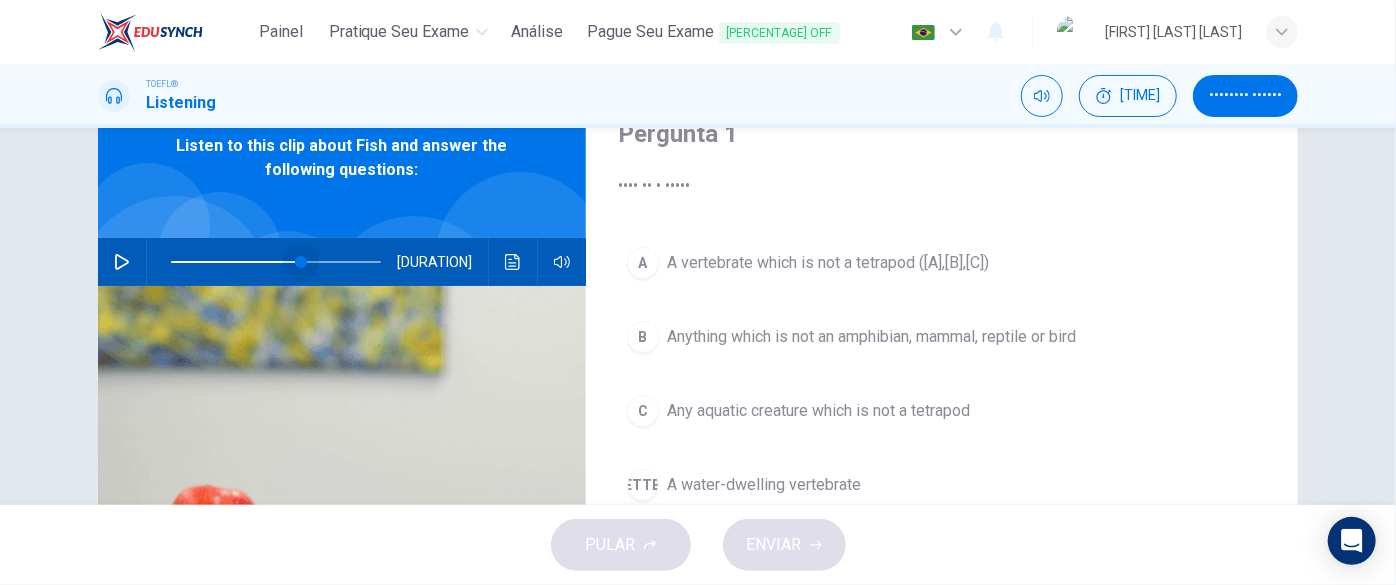 drag, startPoint x: 327, startPoint y: 261, endPoint x: 309, endPoint y: 265, distance: 18.439089 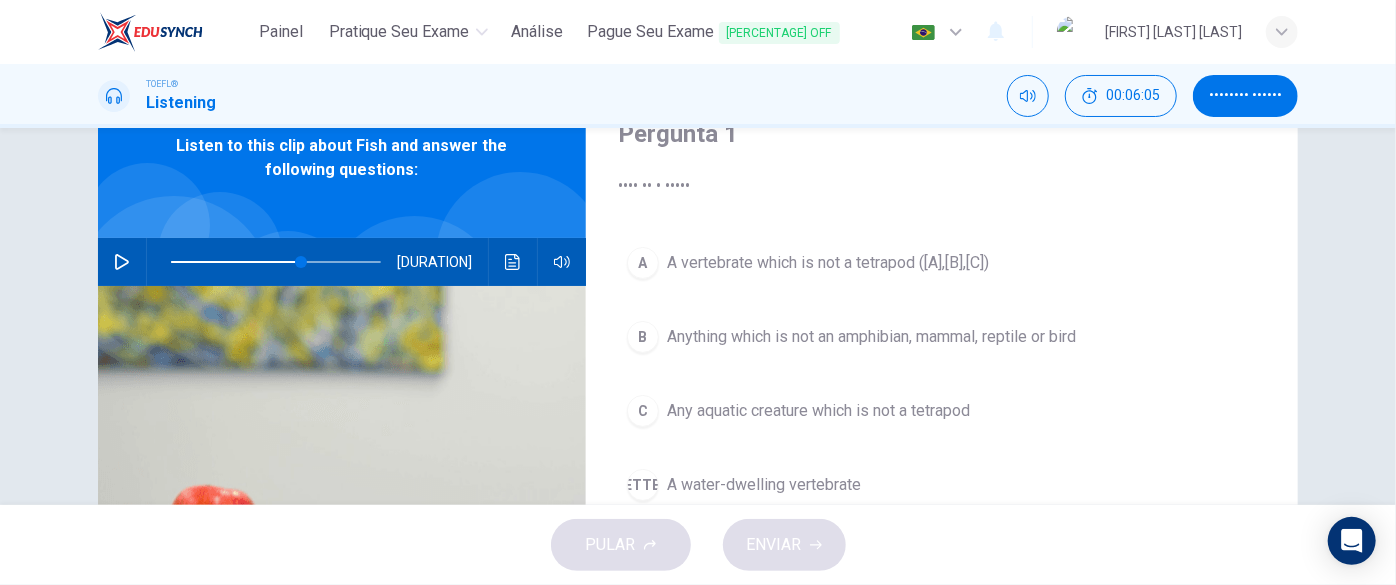 click at bounding box center [122, 262] 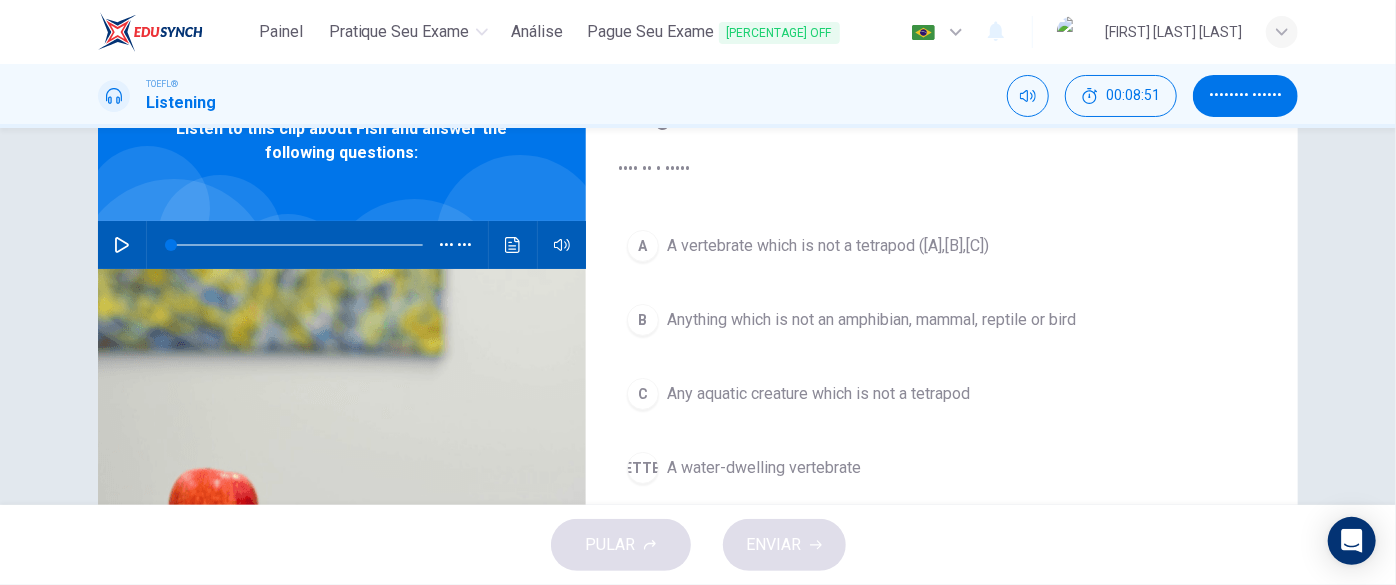 scroll, scrollTop: 90, scrollLeft: 0, axis: vertical 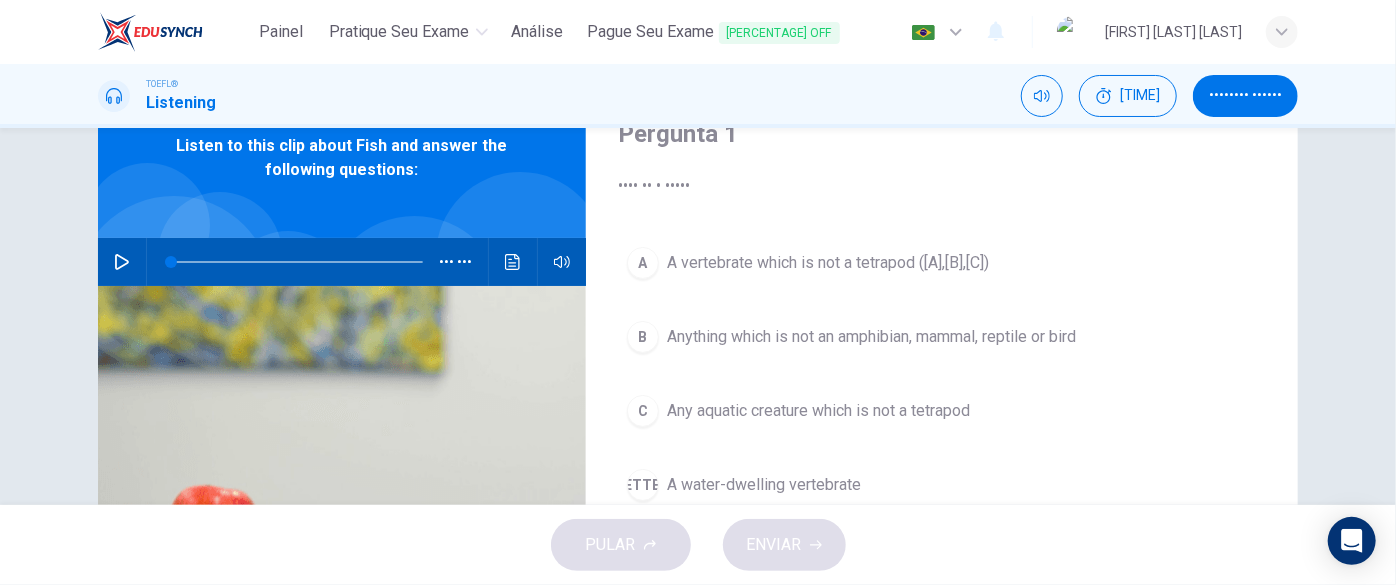 click on "Any aquatic creature which is not a tetrapod" at bounding box center (828, 263) 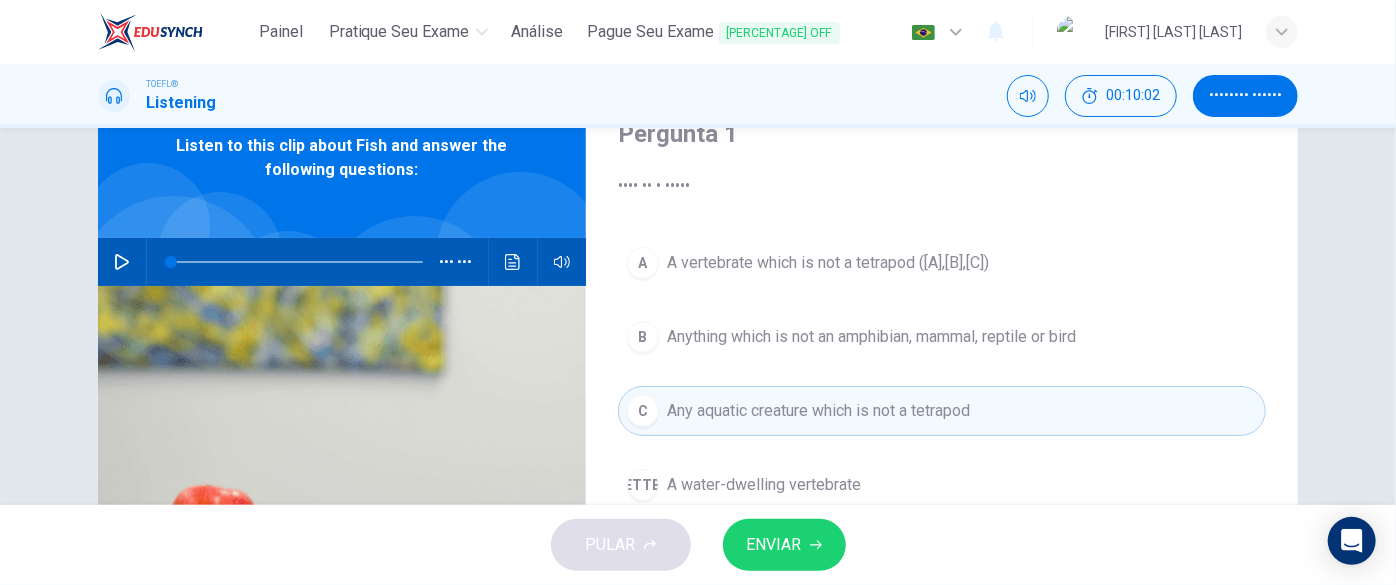 click on "ENVIAR" at bounding box center (774, 545) 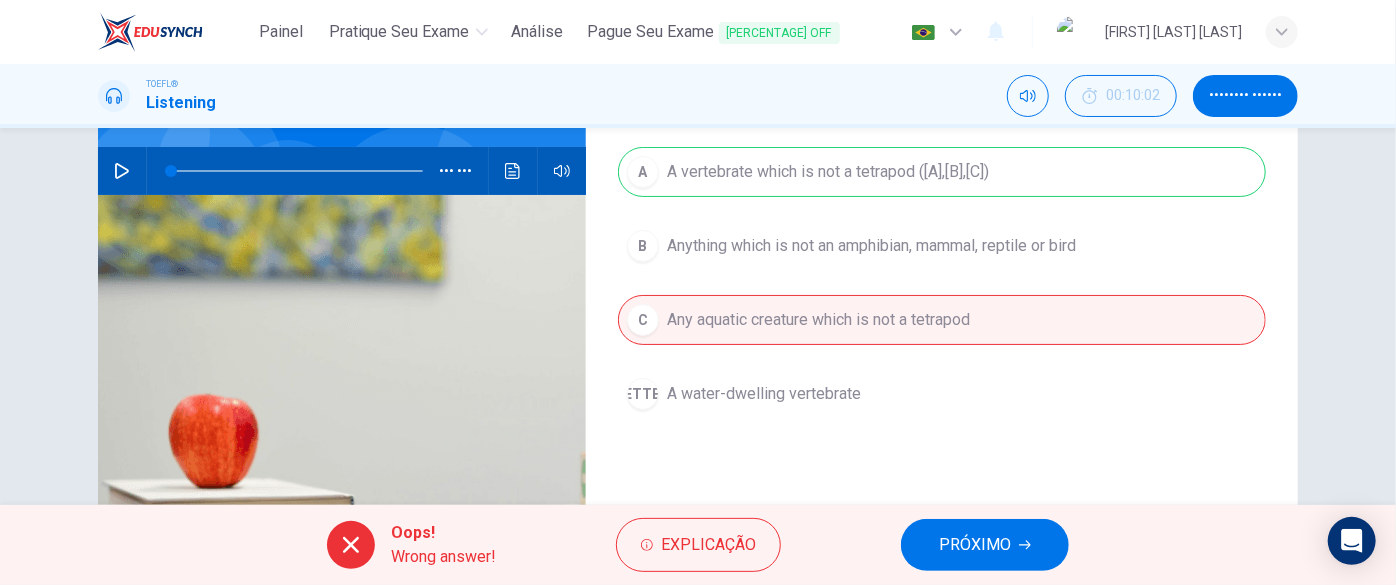 scroll, scrollTop: 90, scrollLeft: 0, axis: vertical 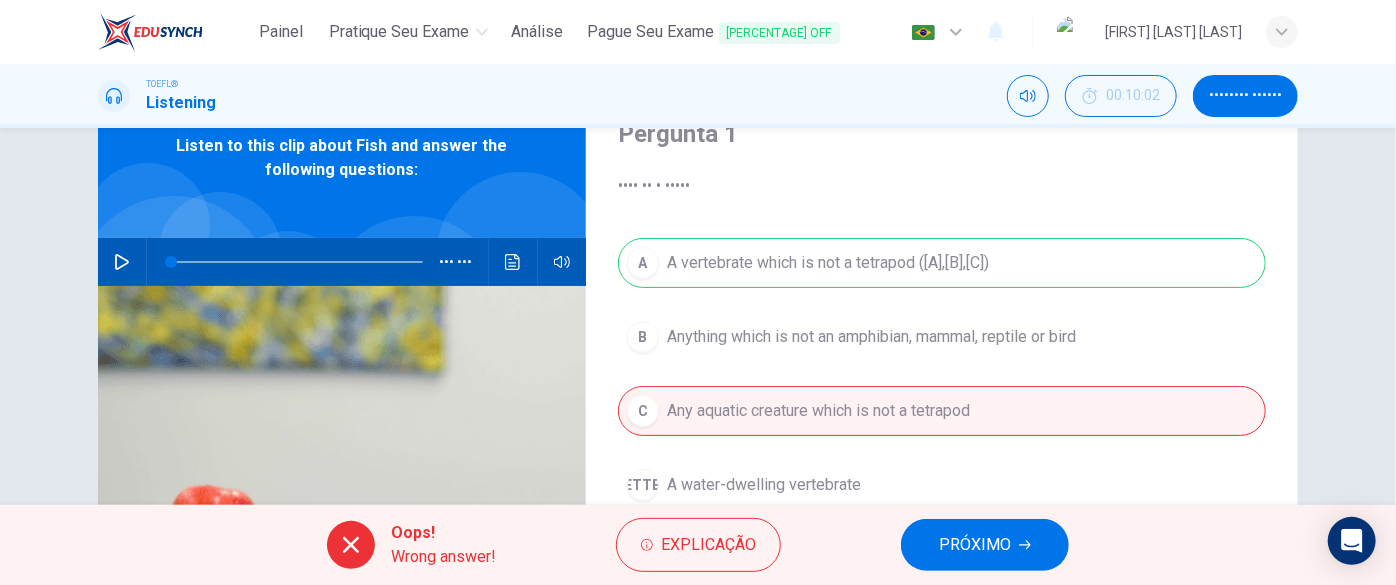 click on "PRÓXIMO" at bounding box center [975, 545] 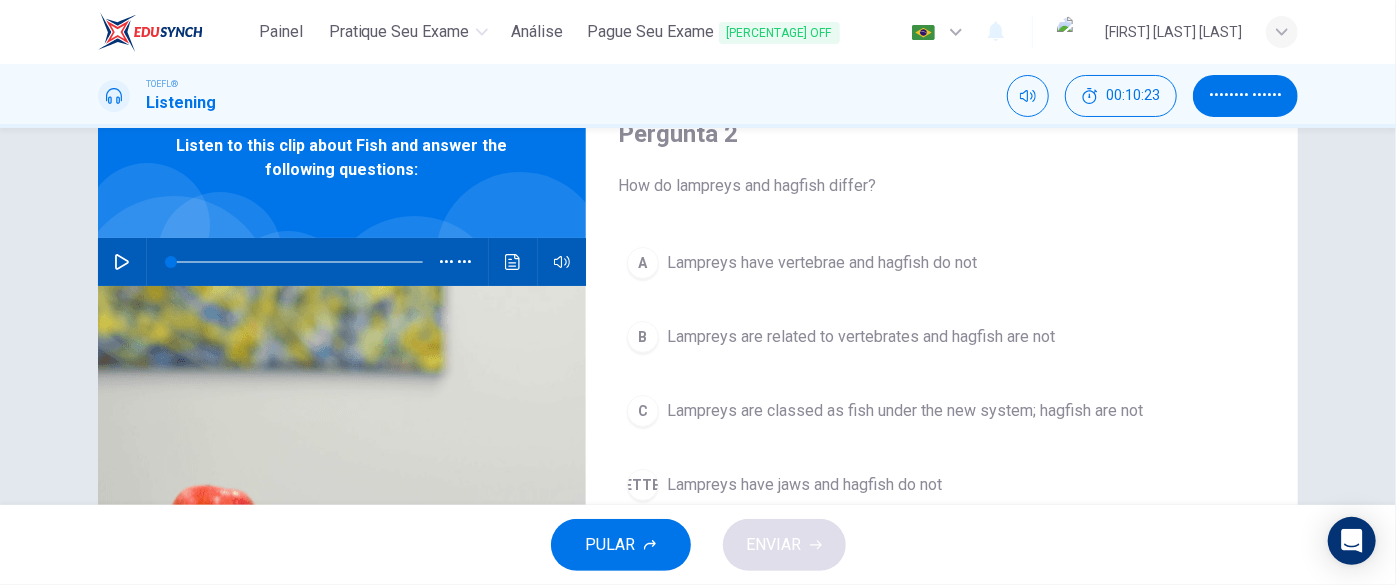 drag, startPoint x: 672, startPoint y: 181, endPoint x: 841, endPoint y: 182, distance: 169.00296 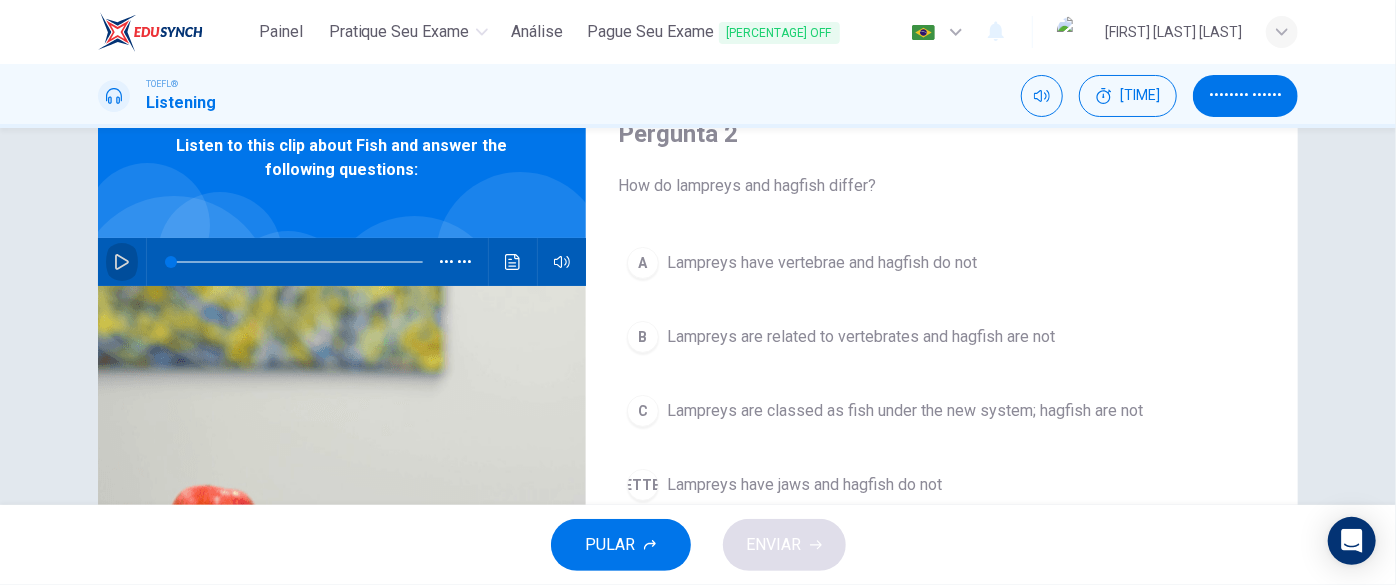 click at bounding box center (122, 262) 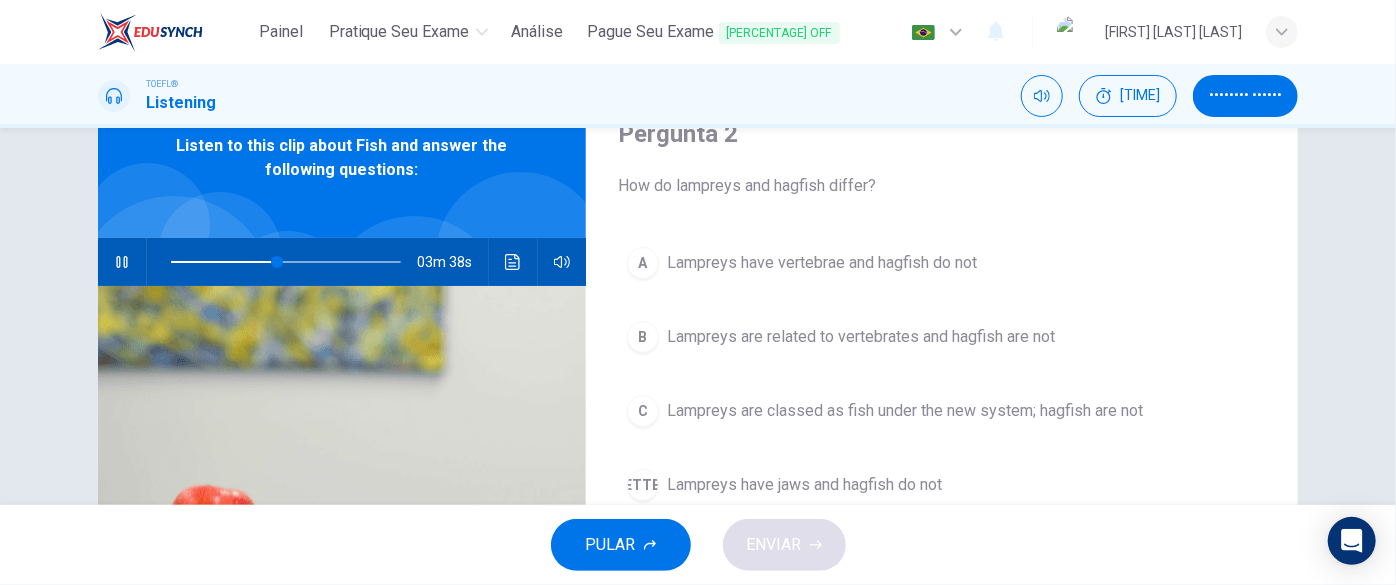 click at bounding box center [121, 262] 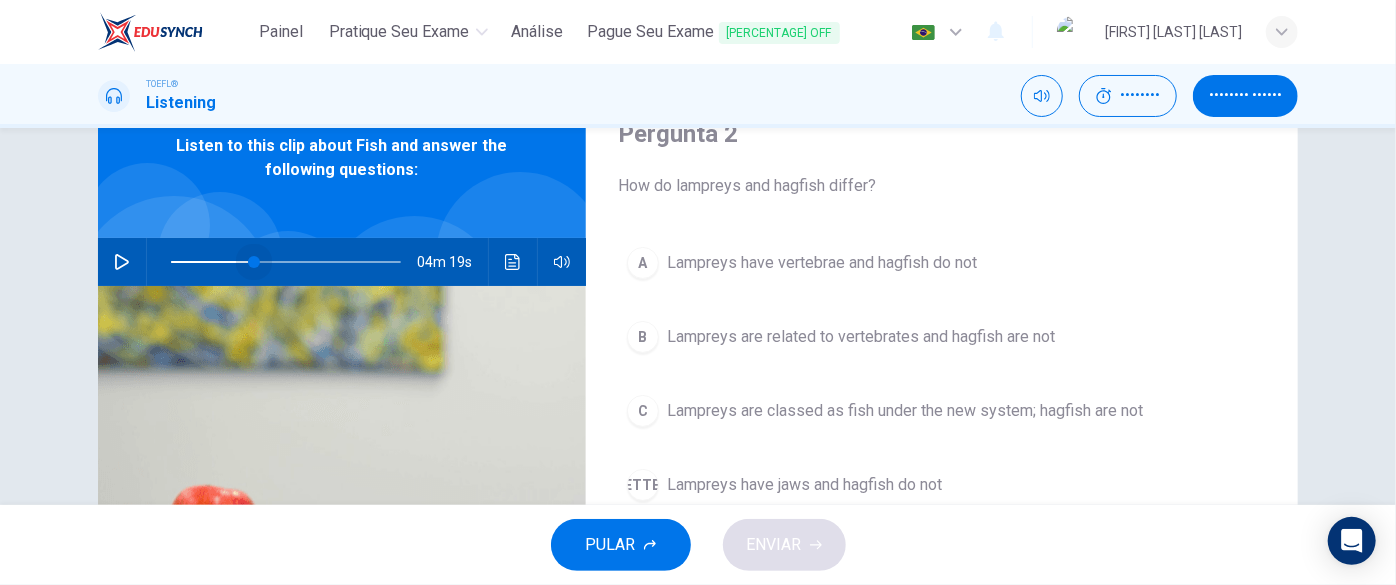 drag, startPoint x: 271, startPoint y: 260, endPoint x: 250, endPoint y: 263, distance: 21.213203 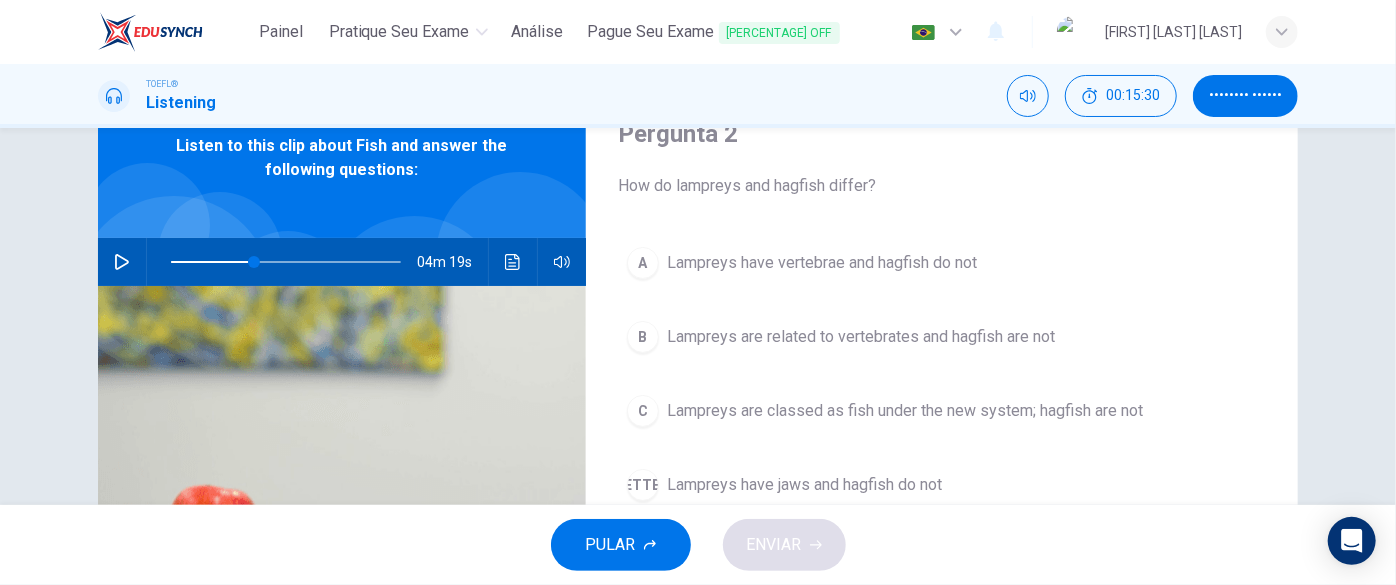 click at bounding box center [122, 262] 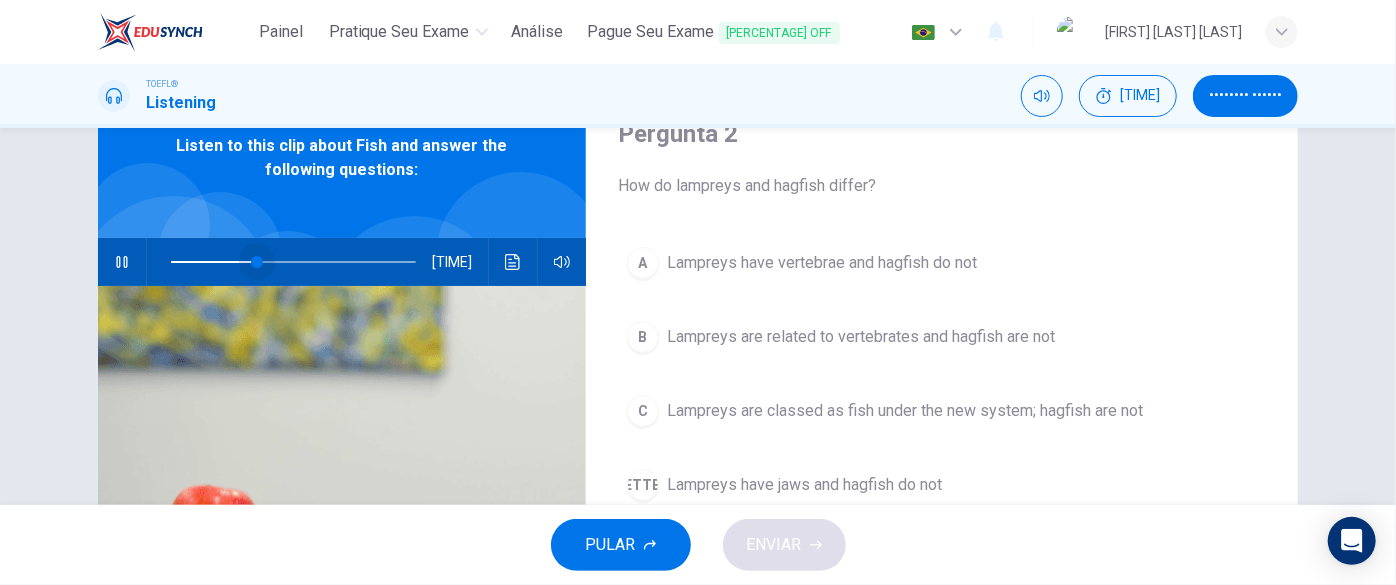 drag, startPoint x: 270, startPoint y: 262, endPoint x: 248, endPoint y: 267, distance: 22.561028 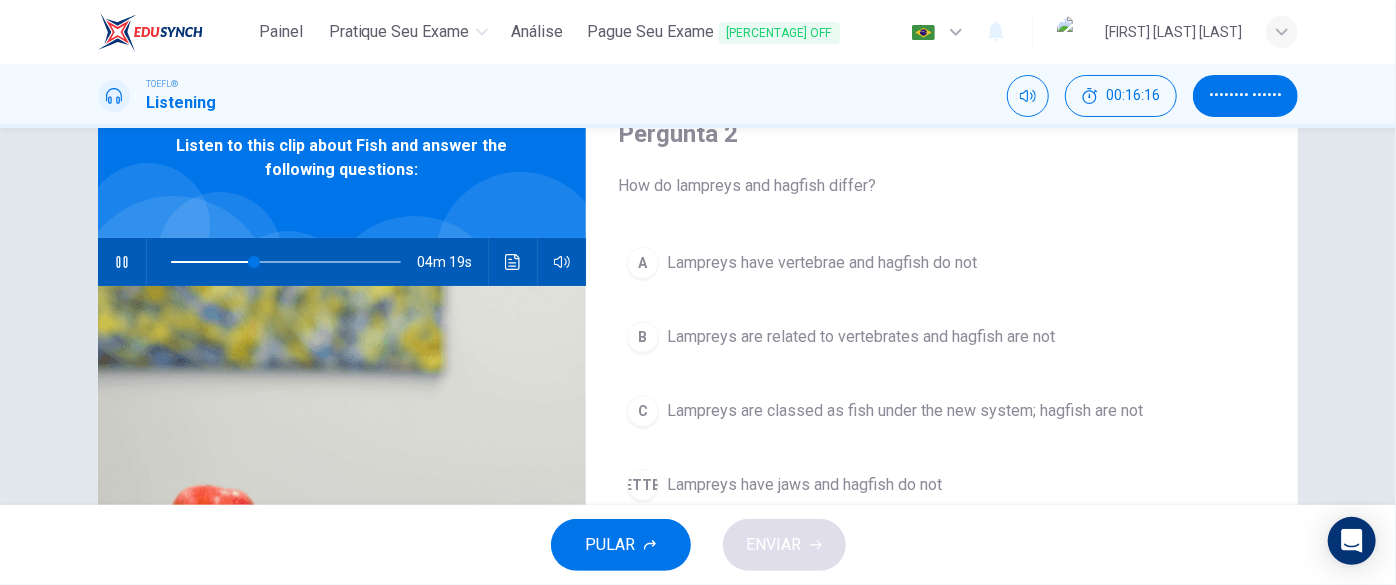 click at bounding box center [121, 262] 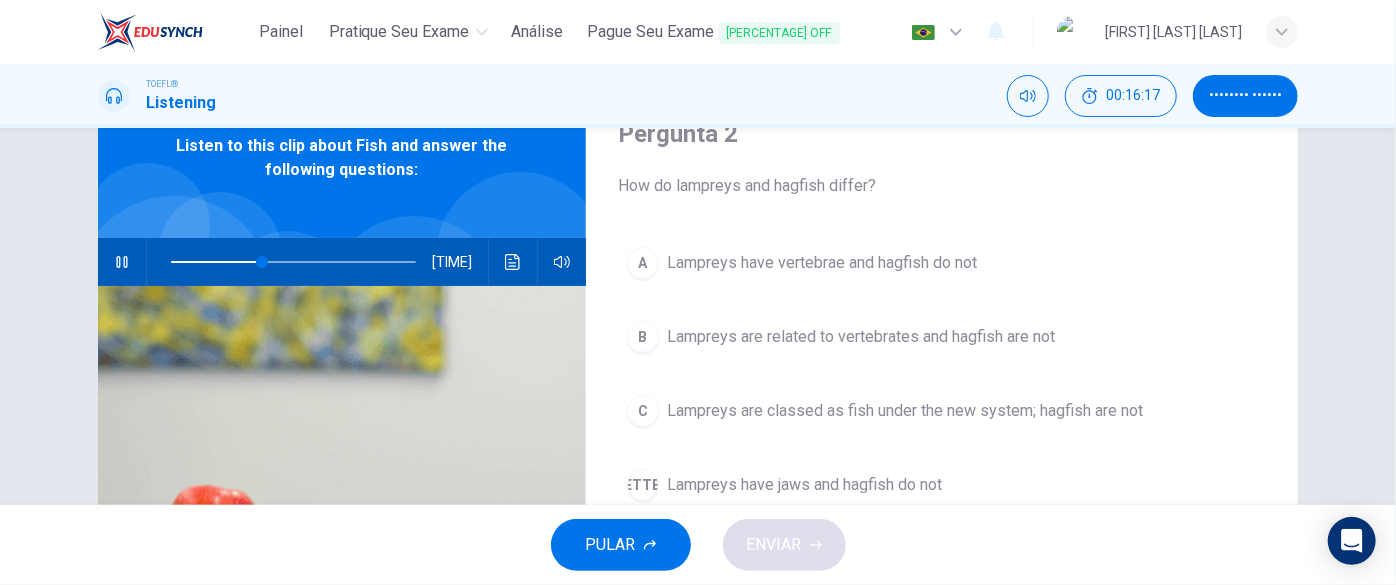 click at bounding box center [121, 262] 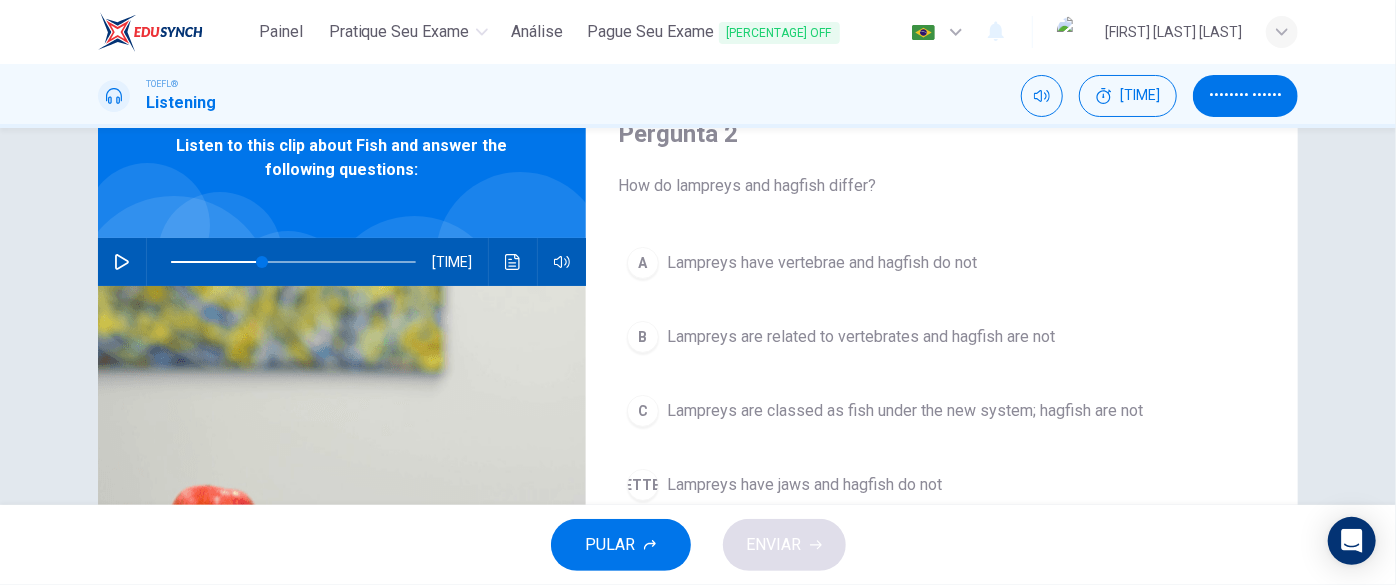 click at bounding box center (122, 262) 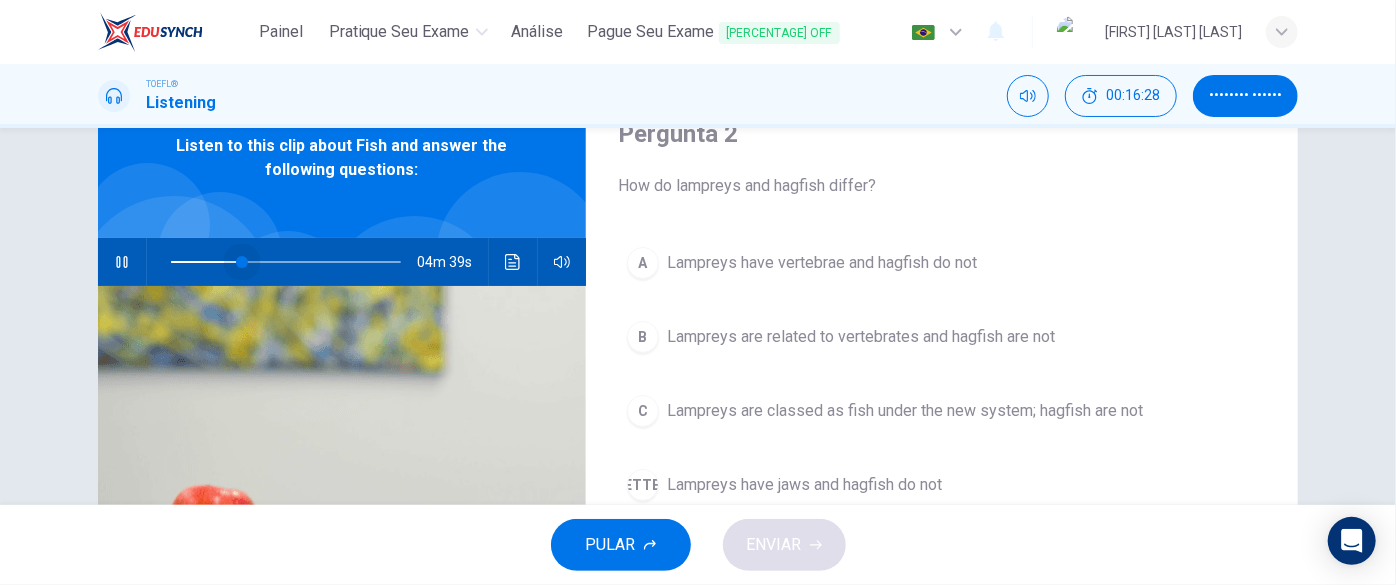 drag, startPoint x: 248, startPoint y: 265, endPoint x: 239, endPoint y: 275, distance: 13.453624 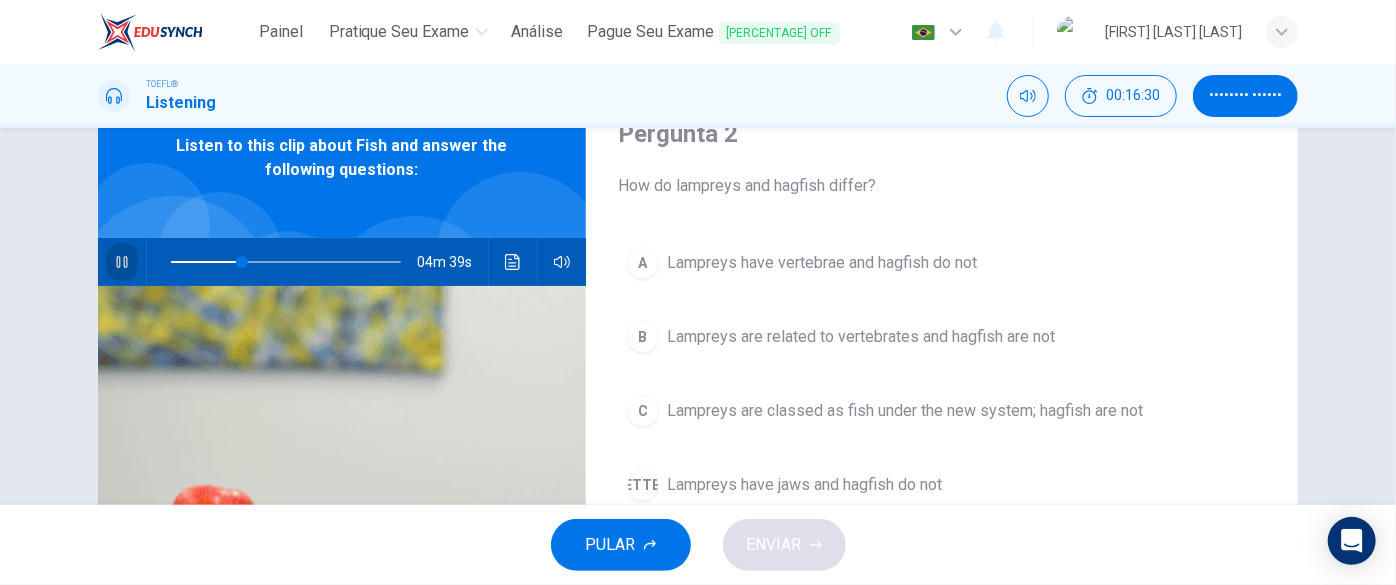 click at bounding box center [121, 262] 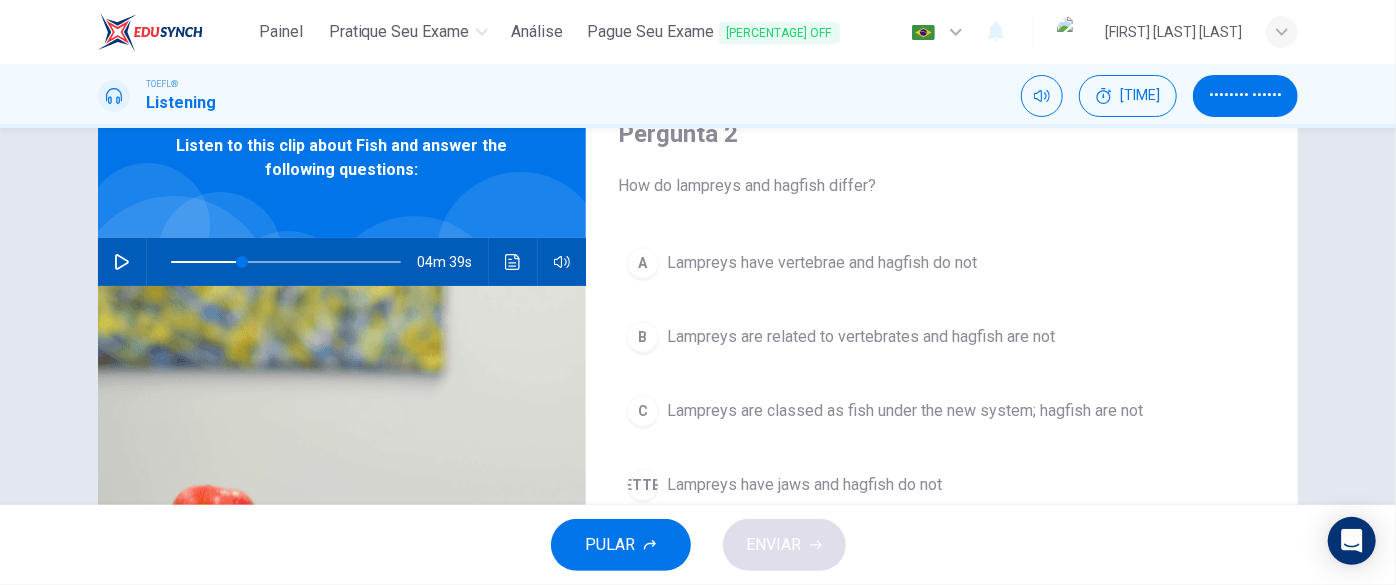 click at bounding box center [122, 262] 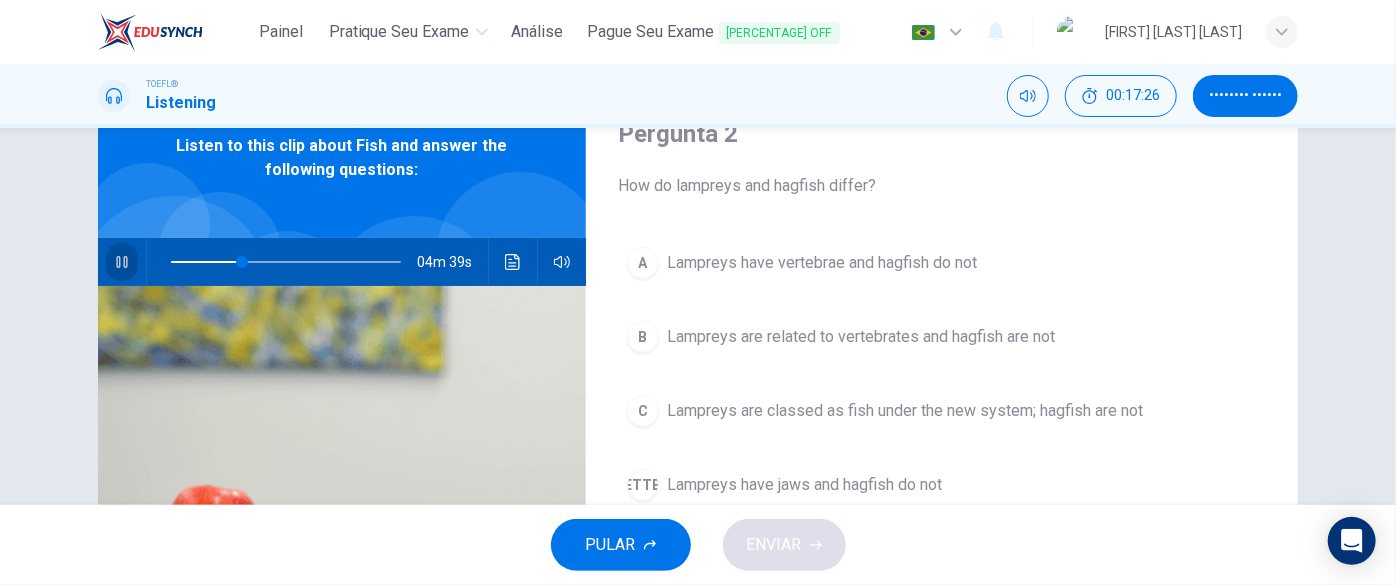 click at bounding box center [122, 262] 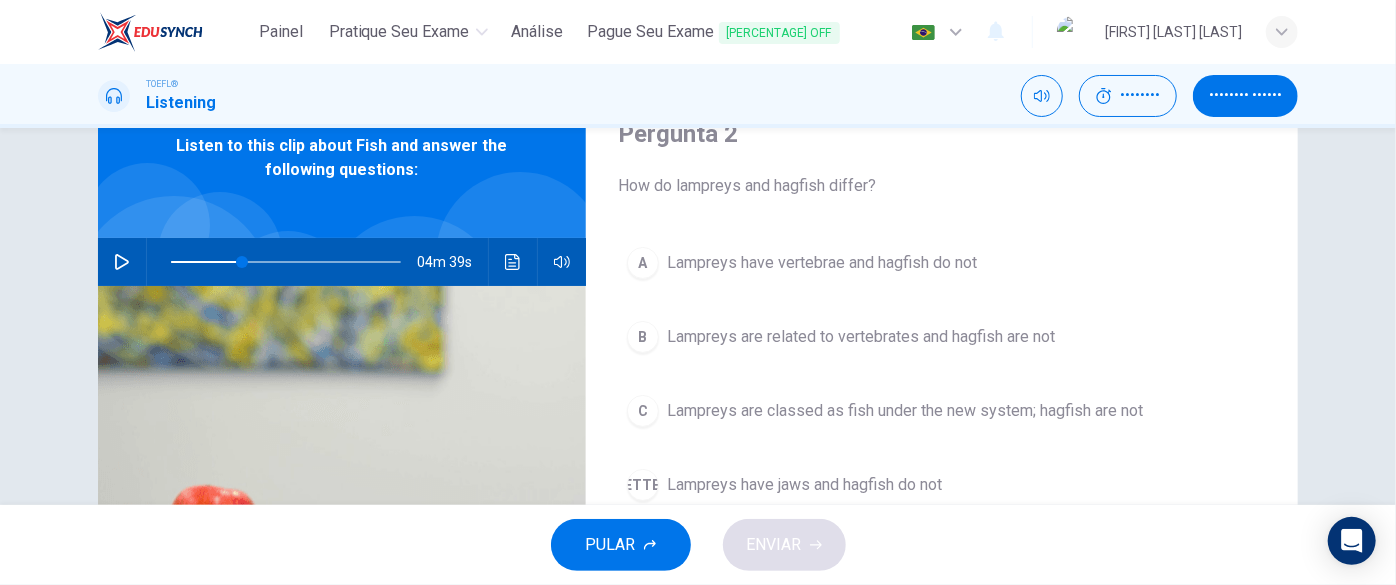 click at bounding box center [122, 262] 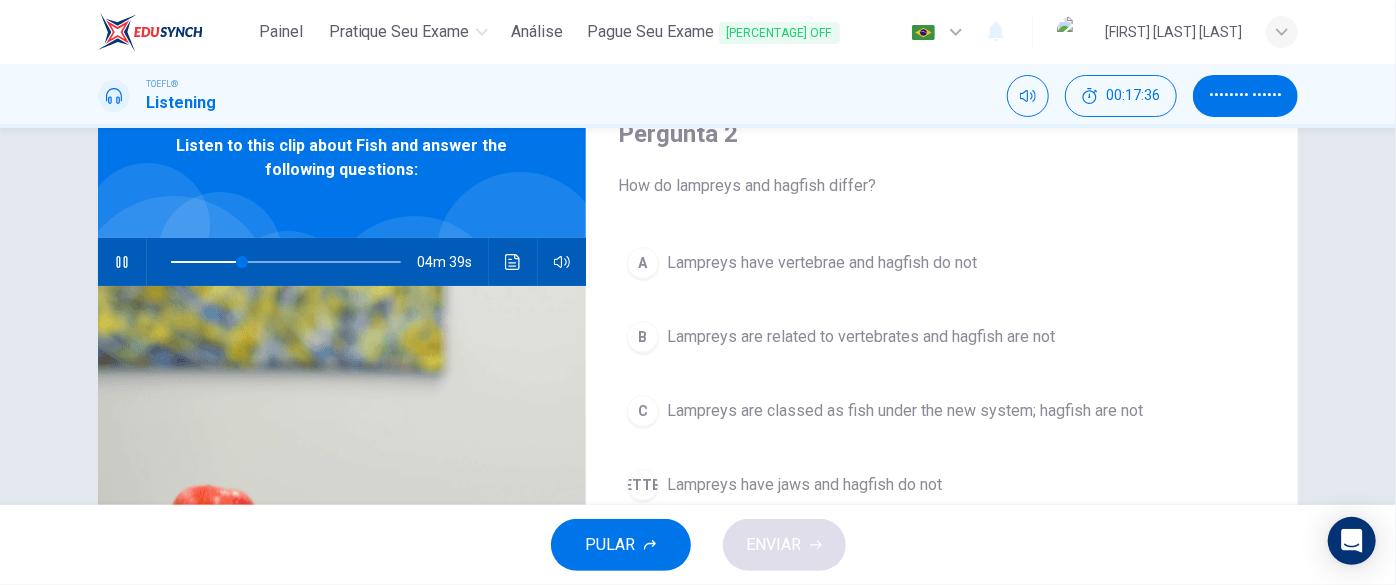 click on "Pergunta 2 How do lampreys and hagfish differ? A Lampreys have vertebrae and hagfish do not B Lampreys are related to vertebrates and hagfish are not C Lampreys are classed as fish under the new system; hagfish are not D Lampreys have jaws and hagfish do not Listen to this clip about Fish and answer the following questions: [TIME]" at bounding box center [698, 316] 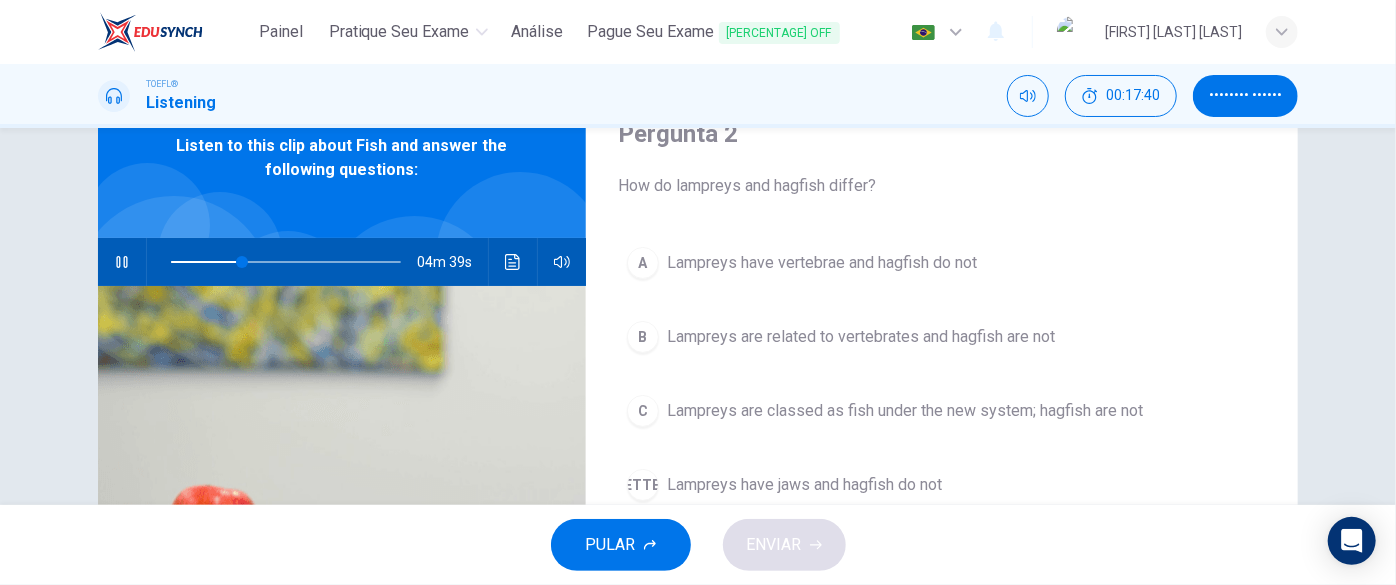 click at bounding box center (122, 262) 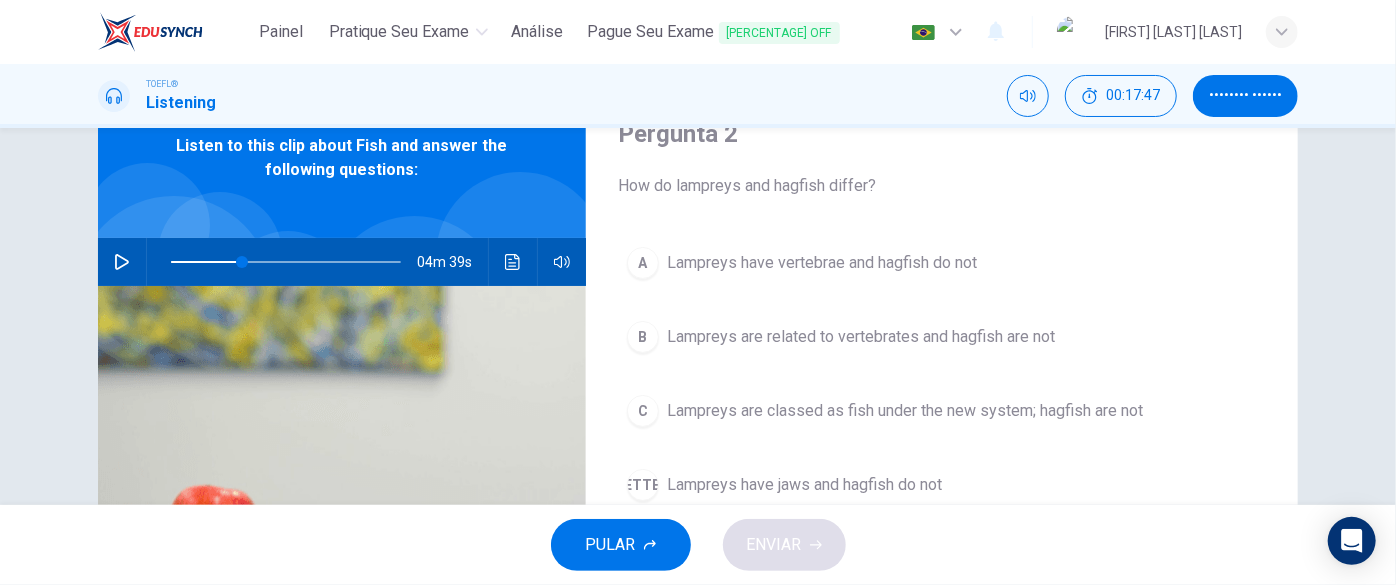 scroll, scrollTop: 0, scrollLeft: 0, axis: both 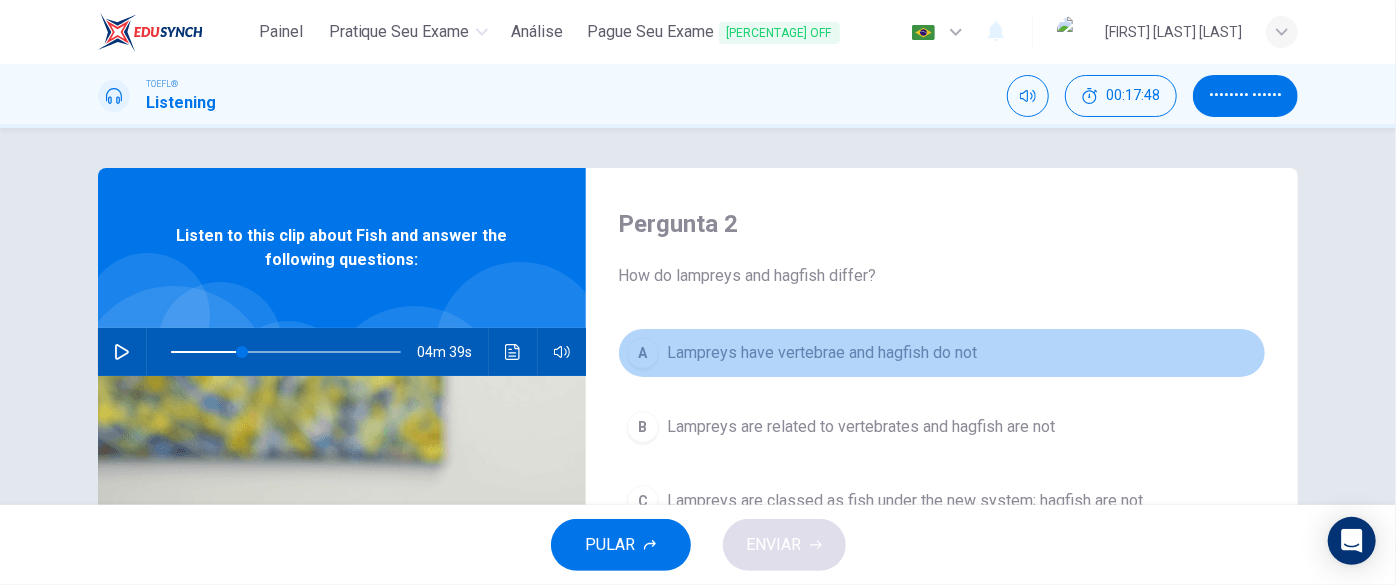 drag, startPoint x: 805, startPoint y: 343, endPoint x: 885, endPoint y: 332, distance: 80.75271 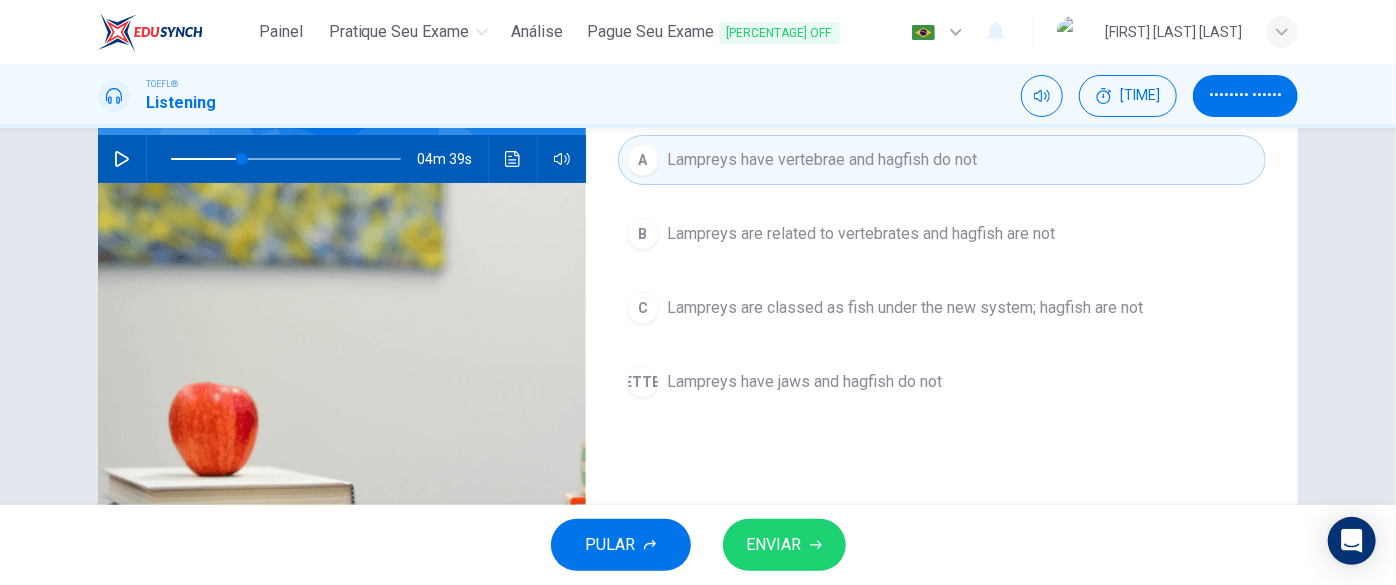 scroll, scrollTop: 90, scrollLeft: 0, axis: vertical 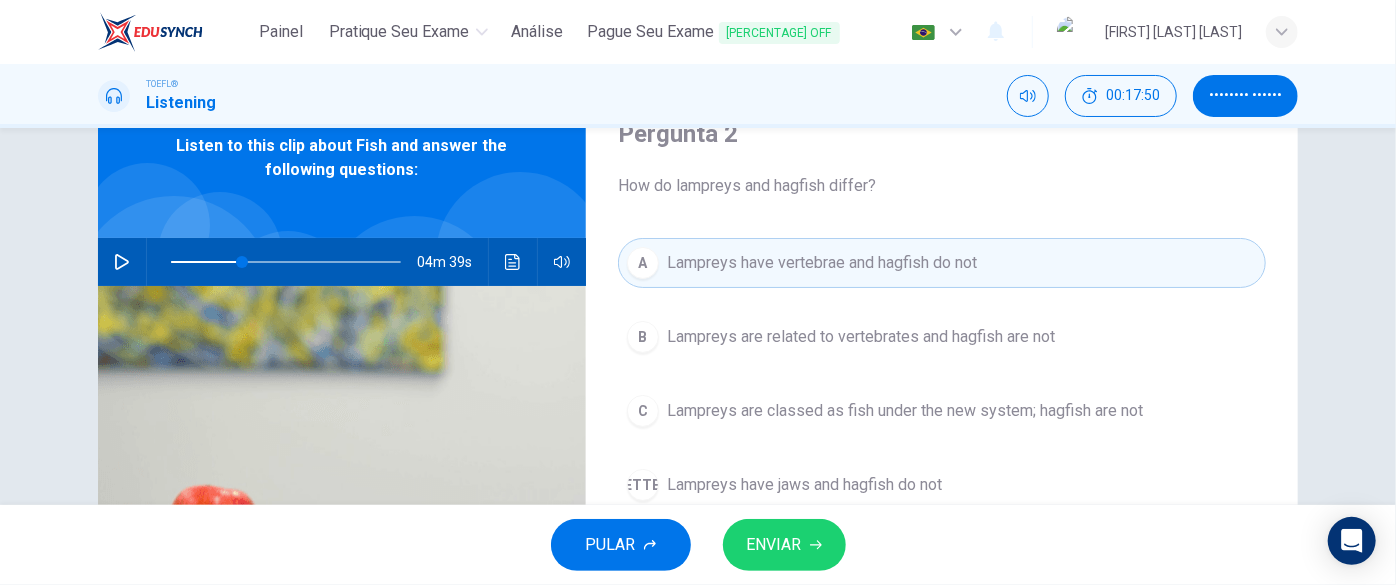 click on "ENVIAR" at bounding box center (774, 545) 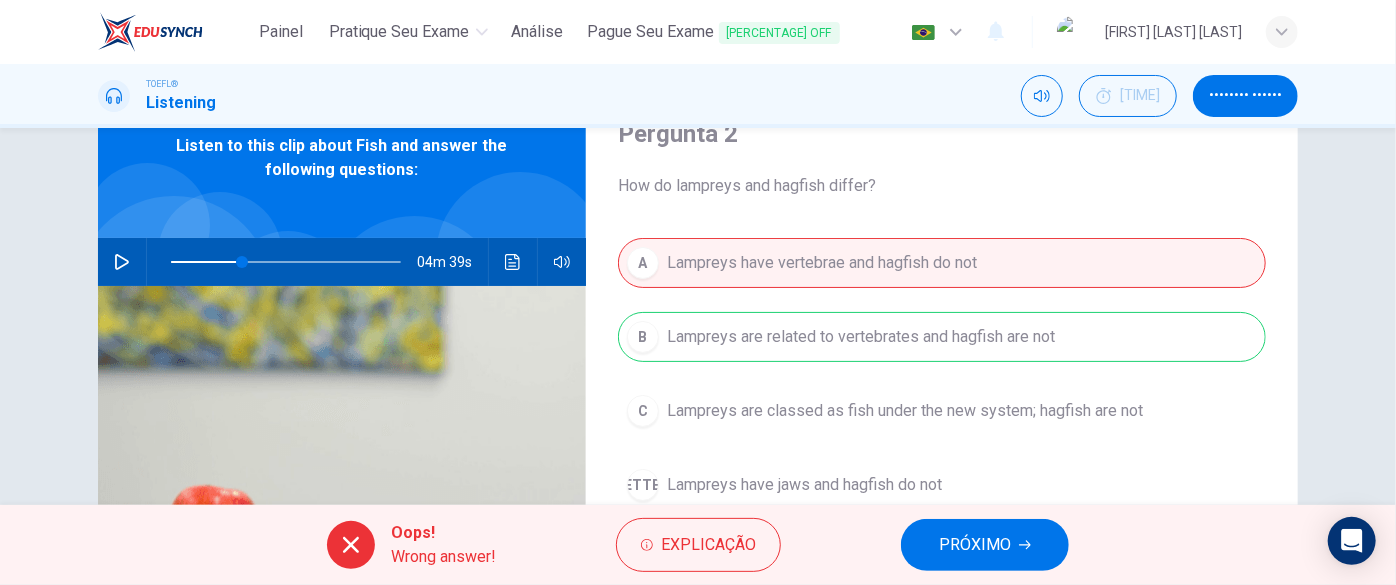 click on "PRÓXIMO" at bounding box center (975, 545) 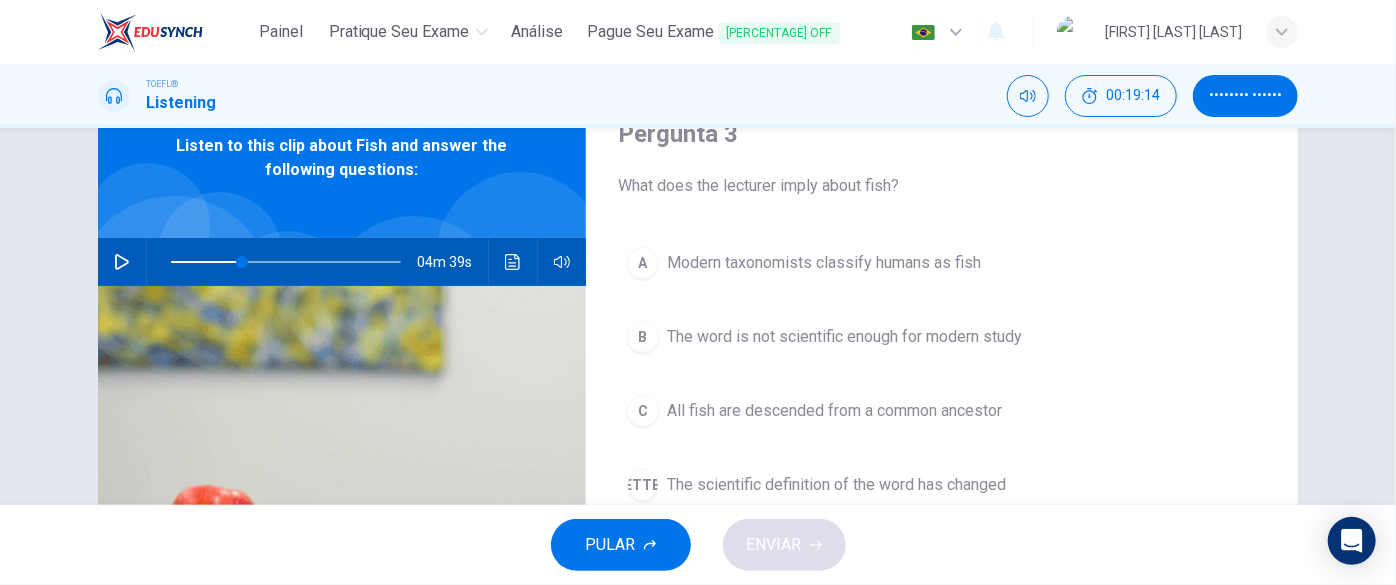 click on "C All fish are descended from a common ancestor" at bounding box center [942, 411] 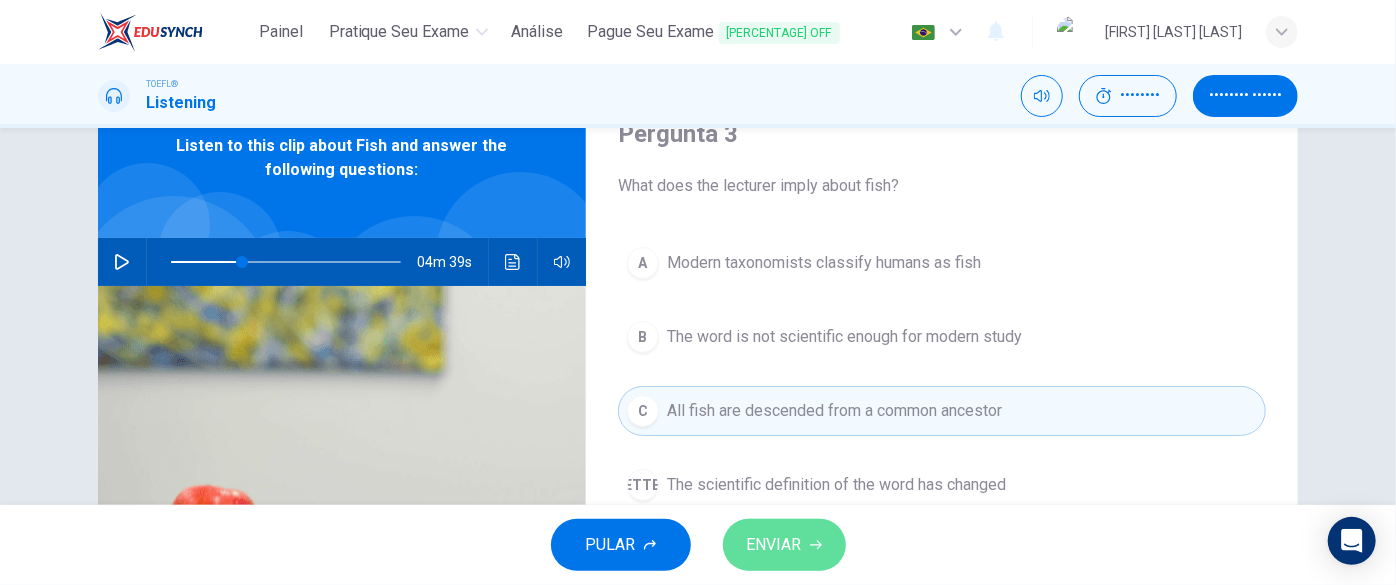 click on "ENVIAR" at bounding box center [774, 545] 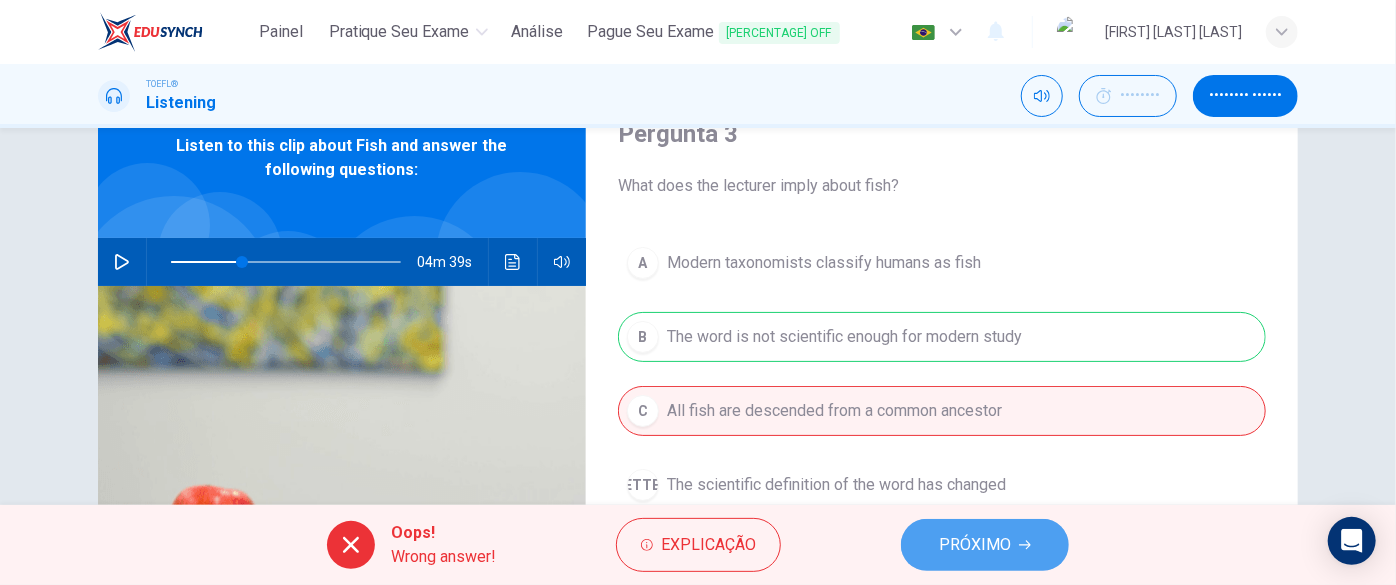 click on "PRÓXIMO" at bounding box center (975, 545) 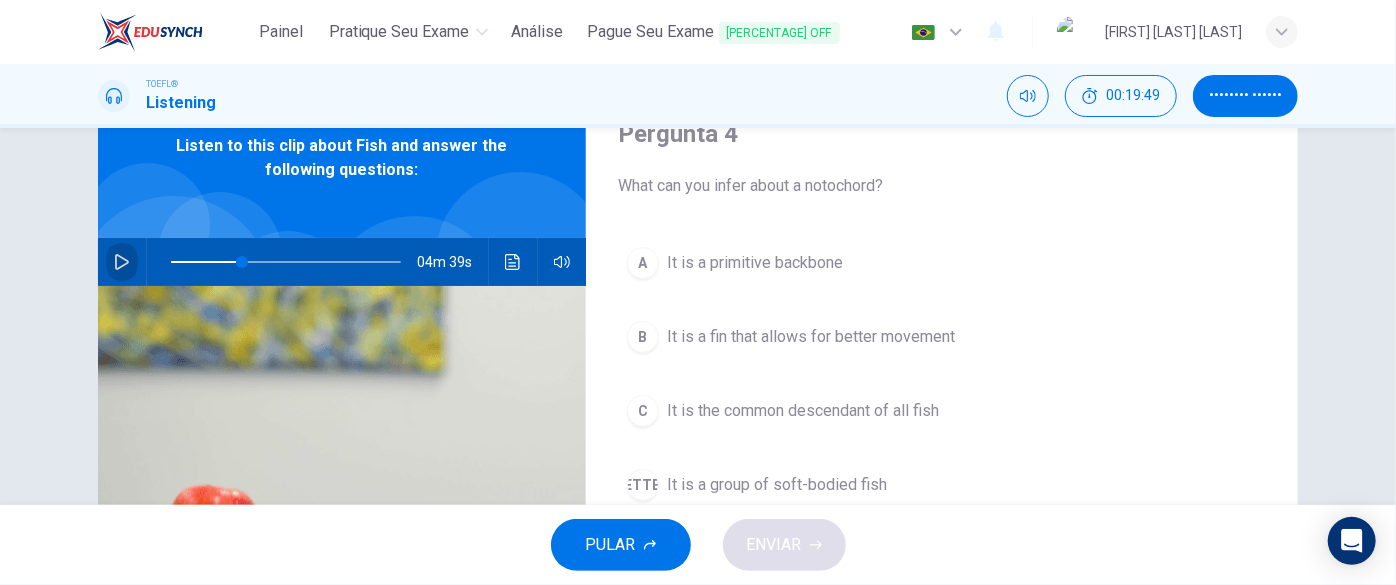 click at bounding box center (122, 262) 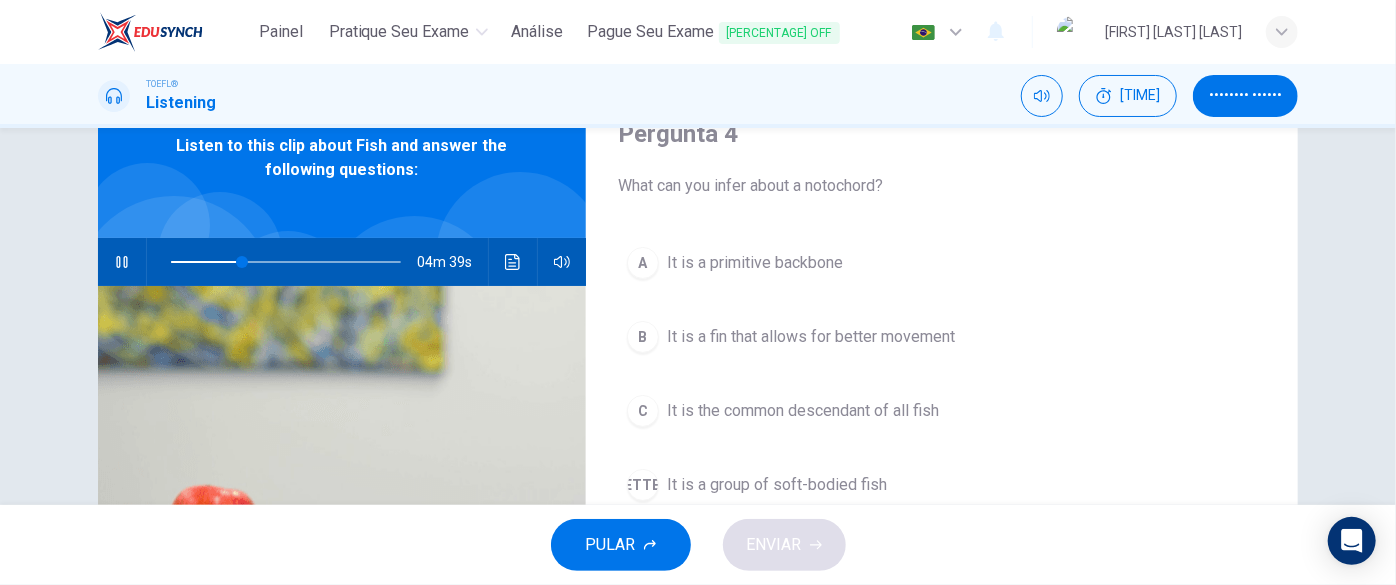 click at bounding box center [122, 262] 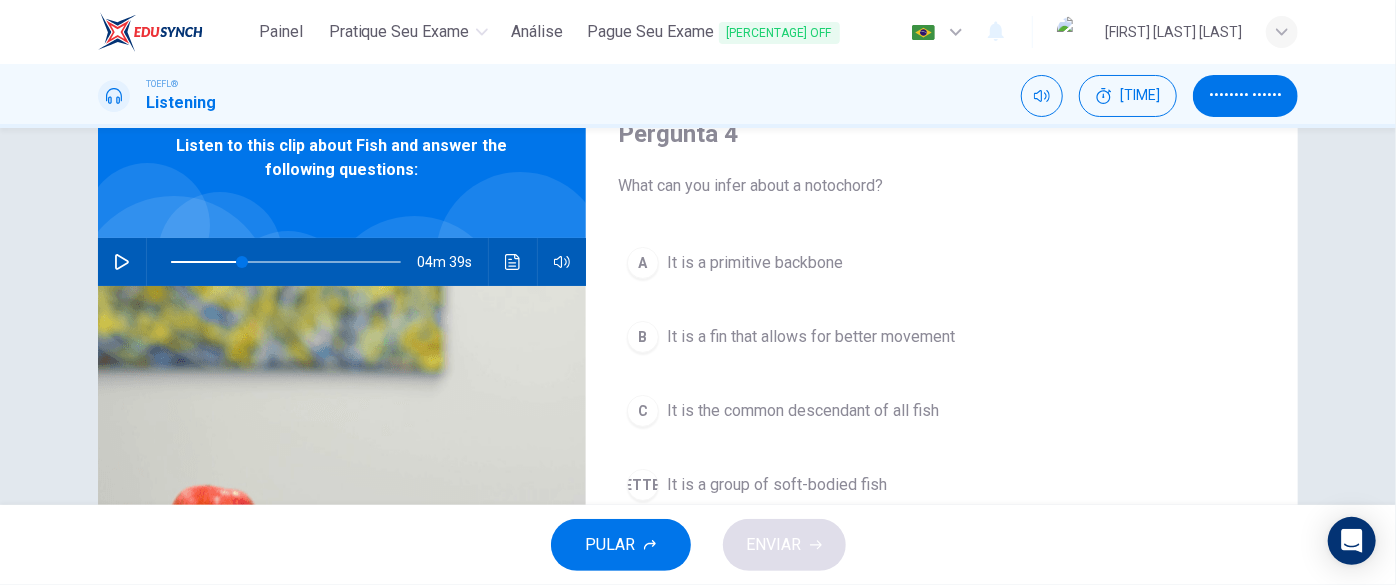 click on "It is a primitive backbone" at bounding box center [755, 263] 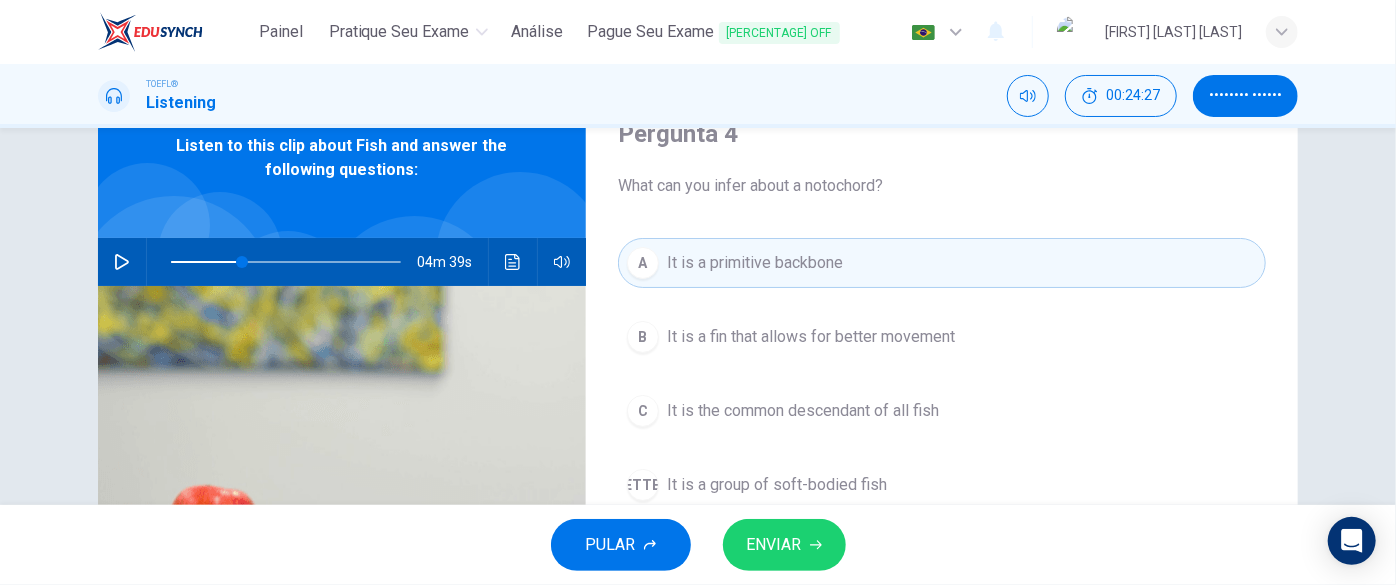 click on "ENVIAR" at bounding box center (784, 545) 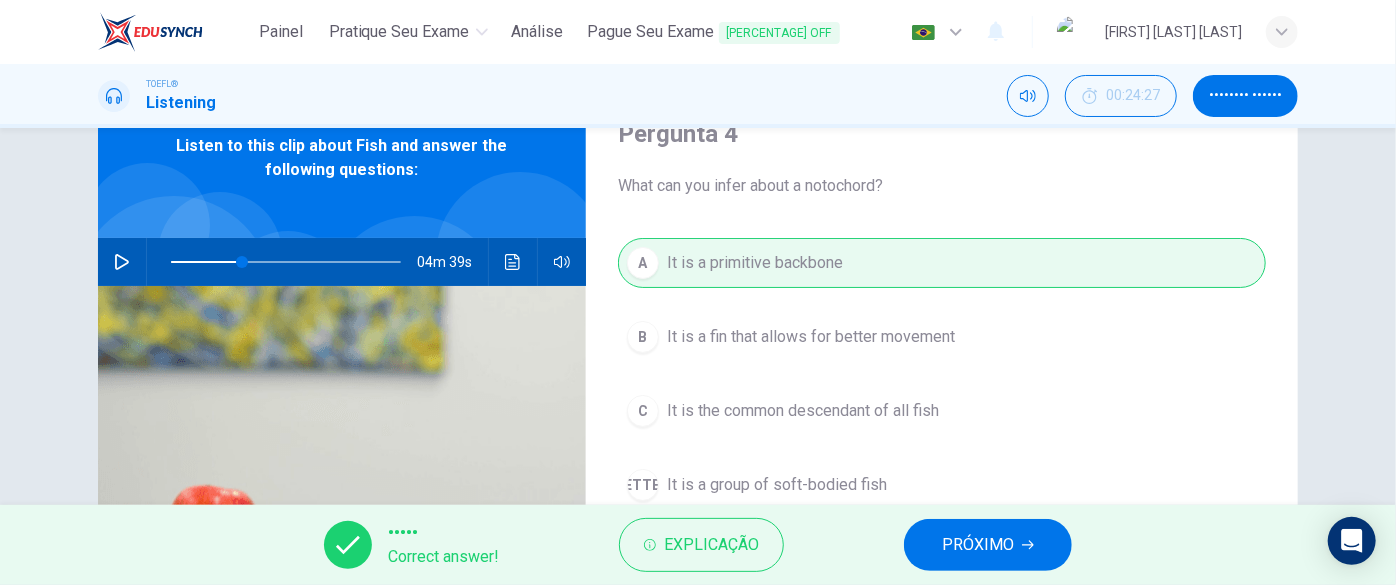 click on "PRÓXIMO" at bounding box center (978, 545) 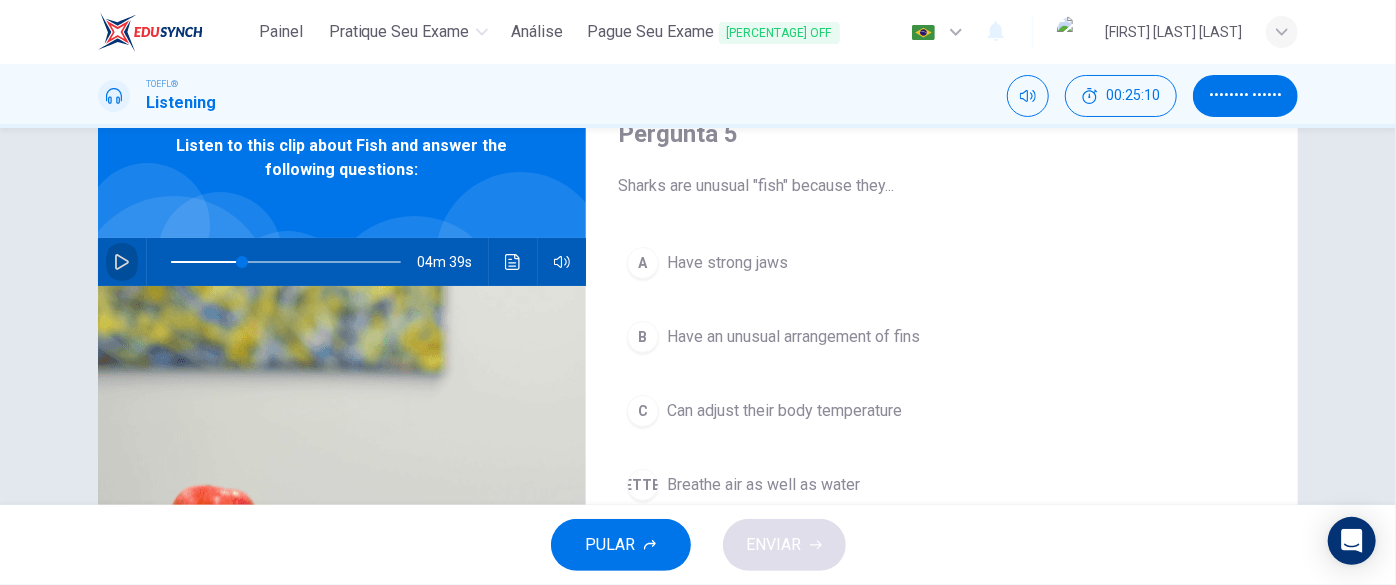click at bounding box center (122, 262) 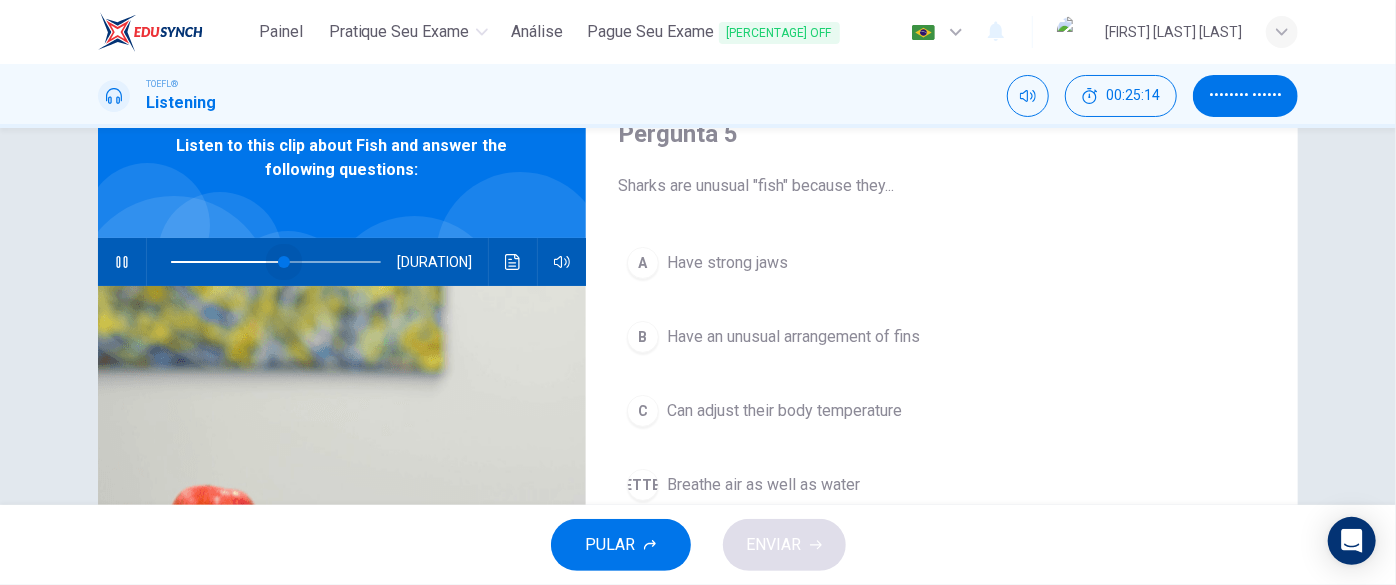 drag, startPoint x: 239, startPoint y: 265, endPoint x: 290, endPoint y: 263, distance: 51.0392 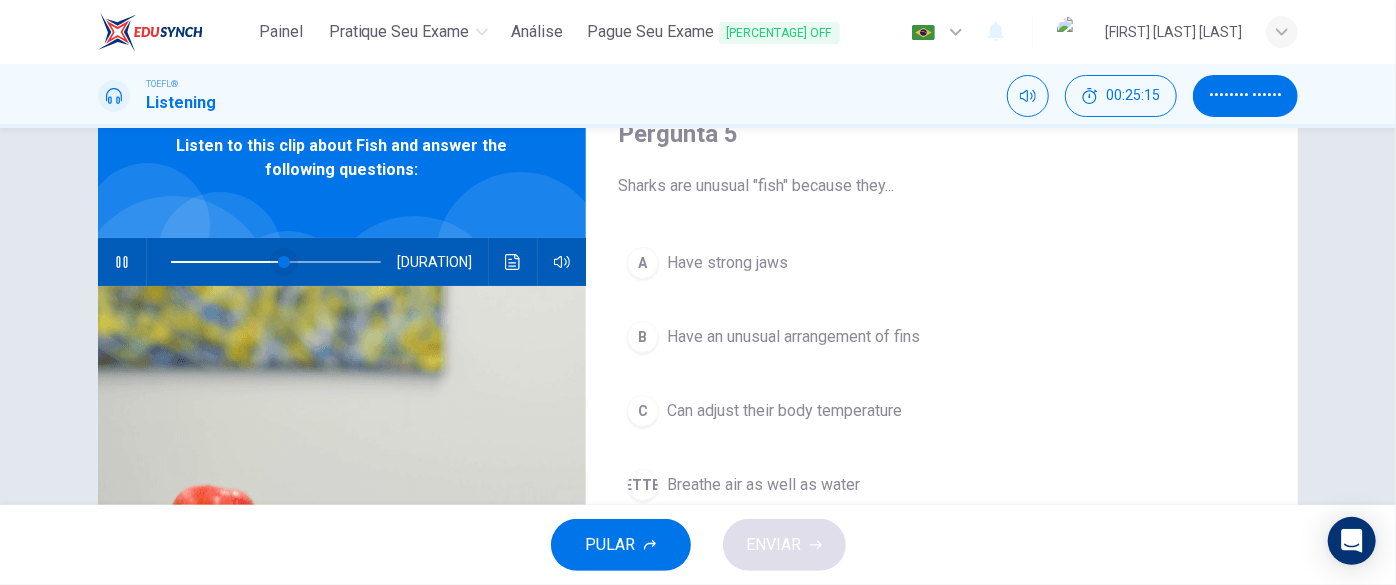 click at bounding box center (284, 262) 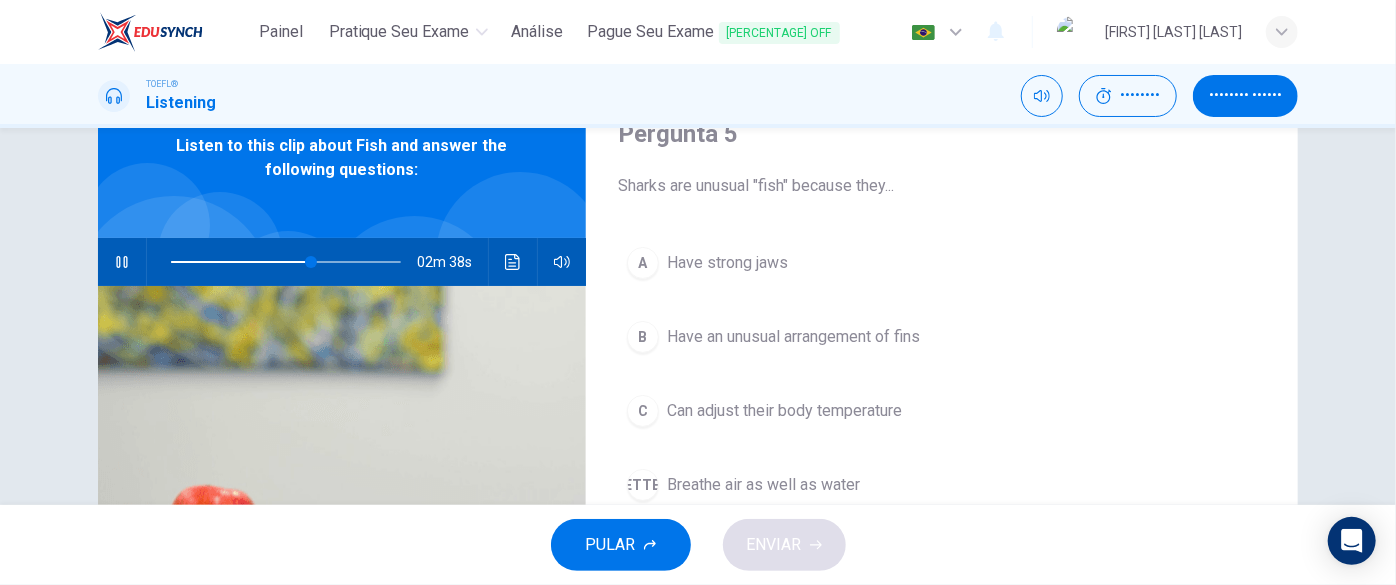 click at bounding box center [122, 262] 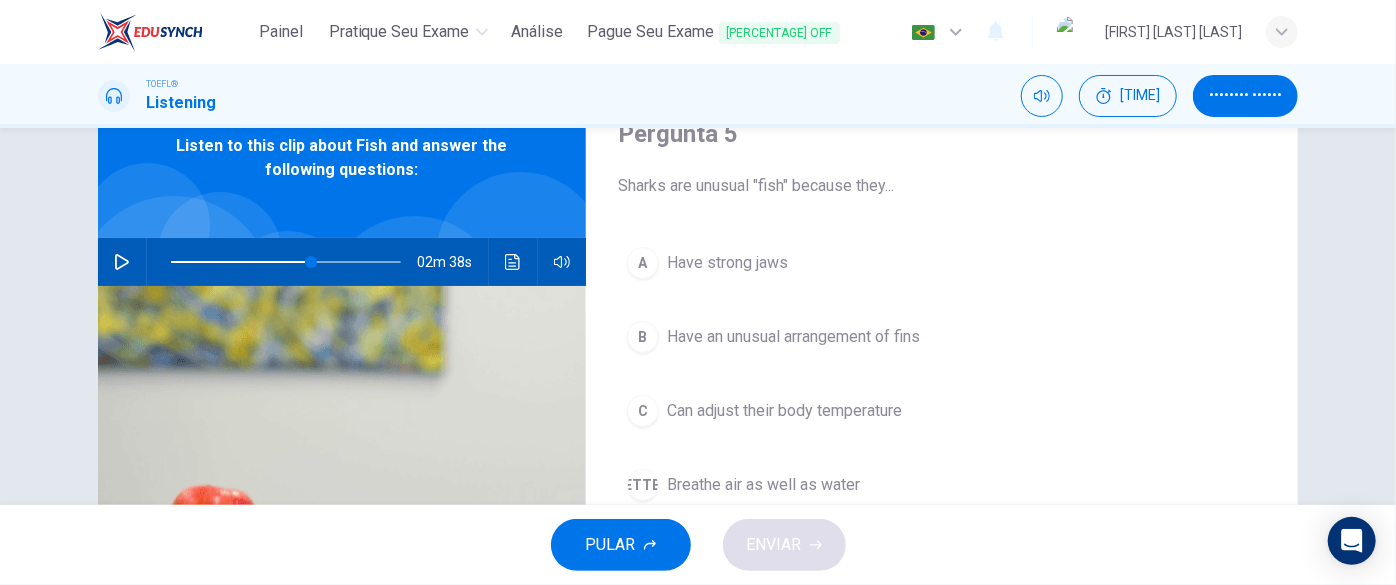 click on "Can adjust their body temperature" at bounding box center [727, 263] 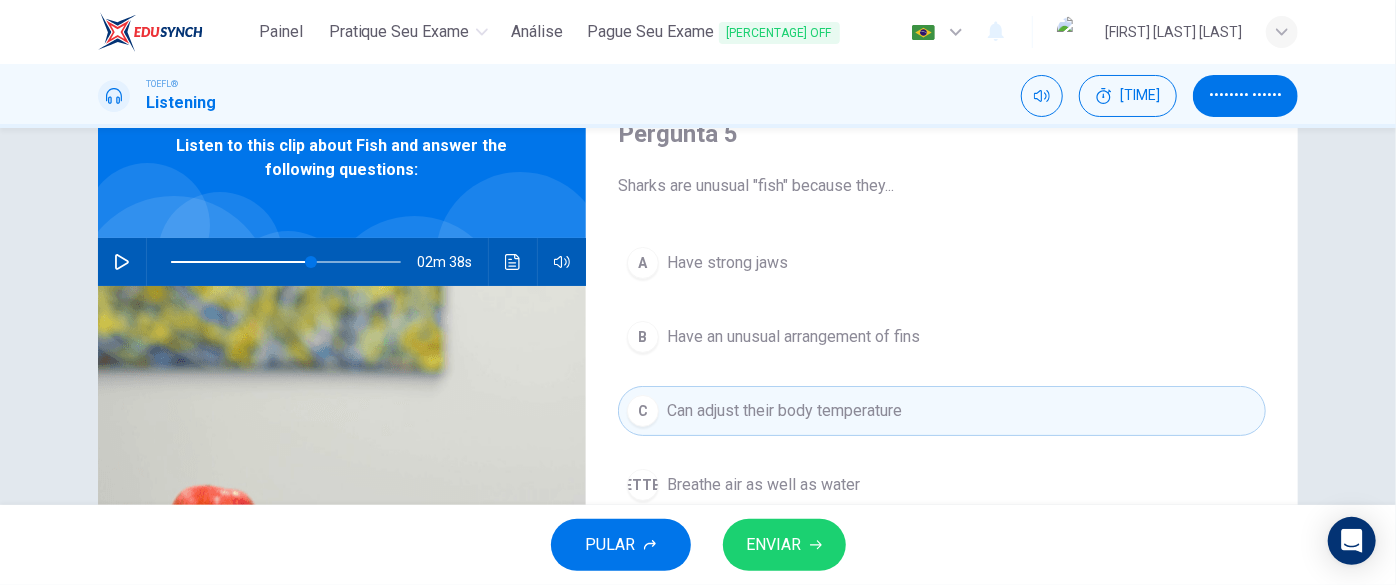 click at bounding box center (816, 545) 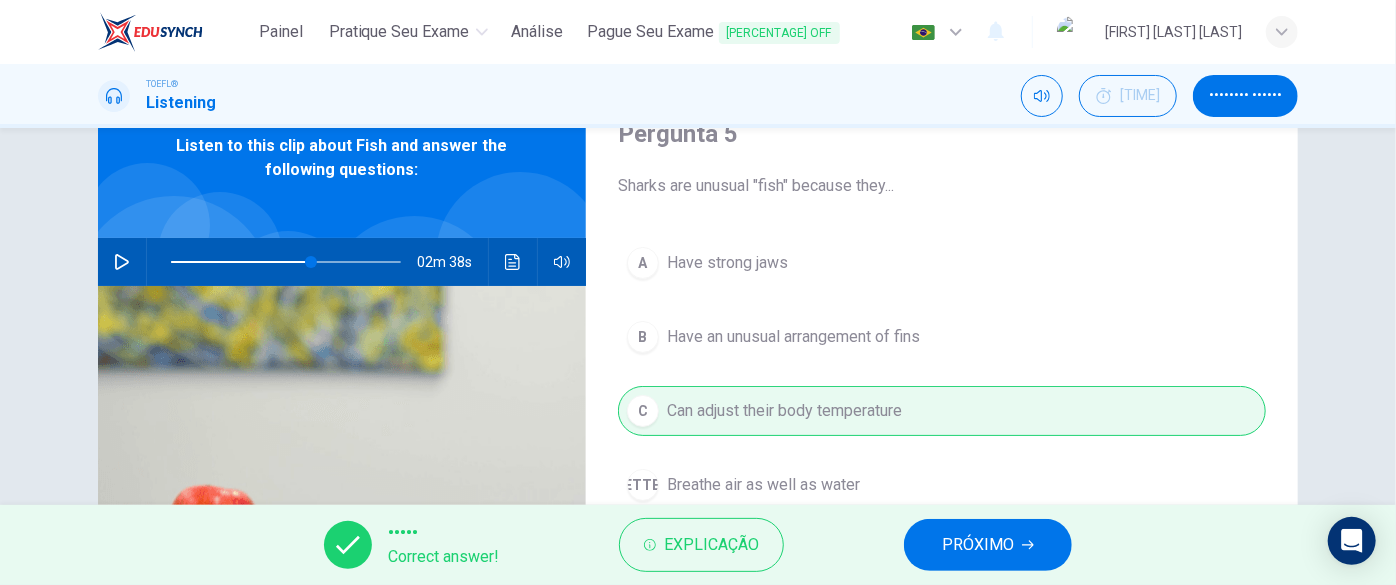 click on "PRÓXIMO" at bounding box center (978, 545) 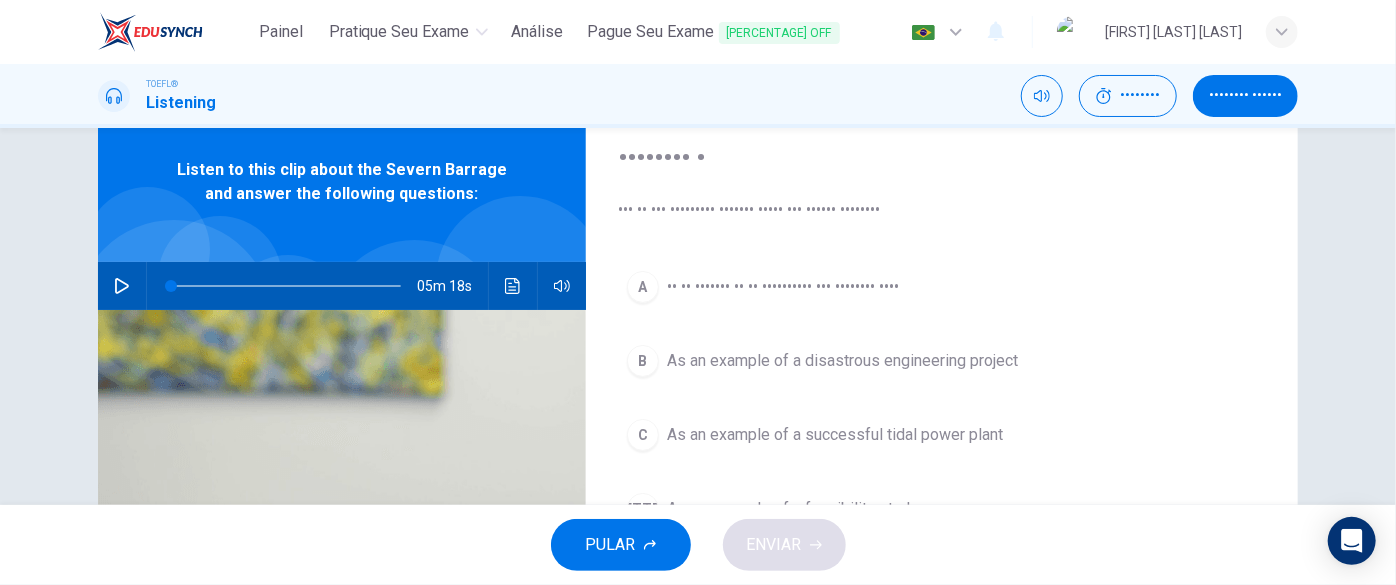 scroll, scrollTop: 90, scrollLeft: 0, axis: vertical 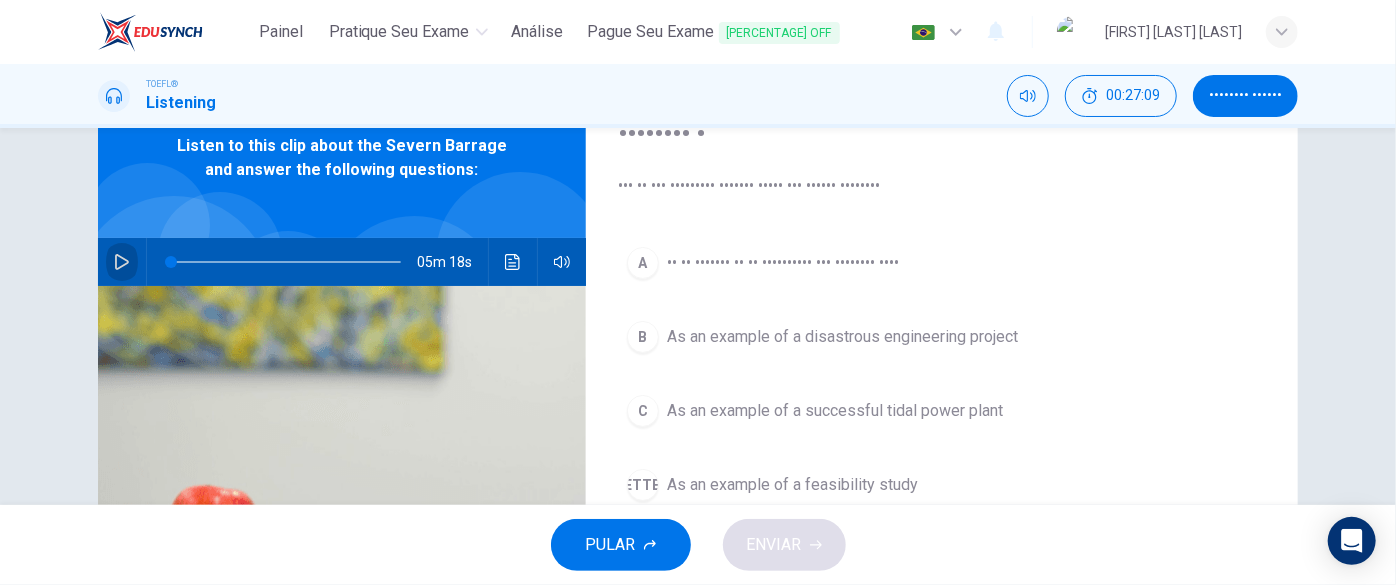click at bounding box center [122, 262] 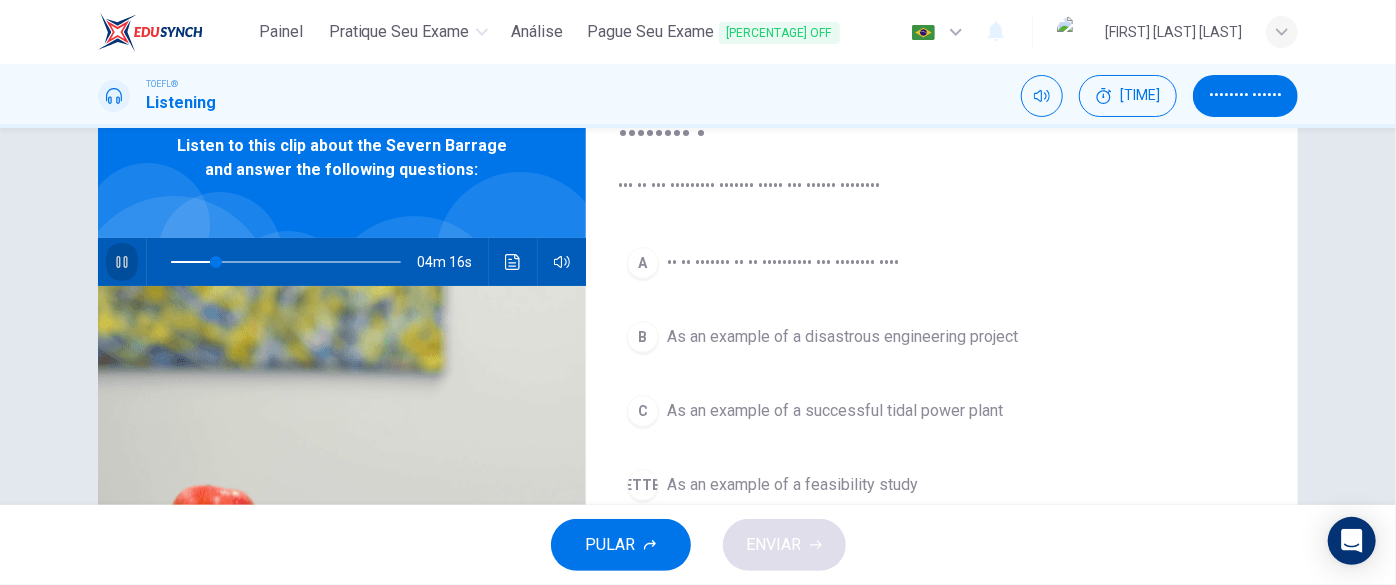 click at bounding box center [121, 262] 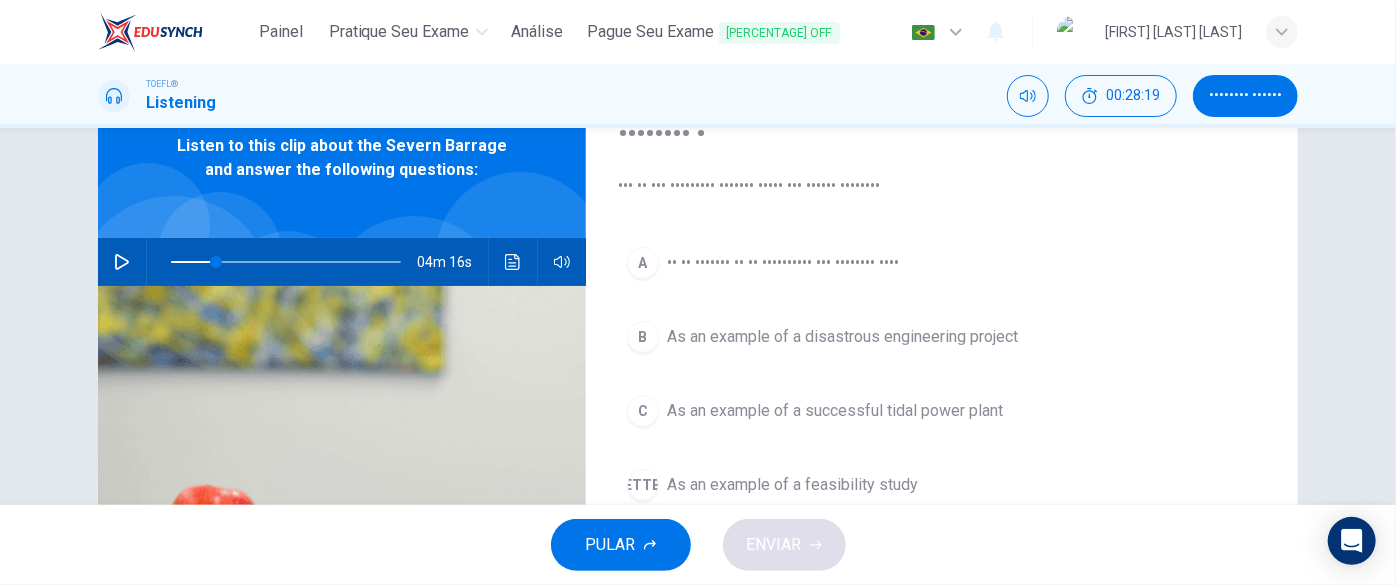 click on "As an example of a disastrous engineering project" at bounding box center [783, 263] 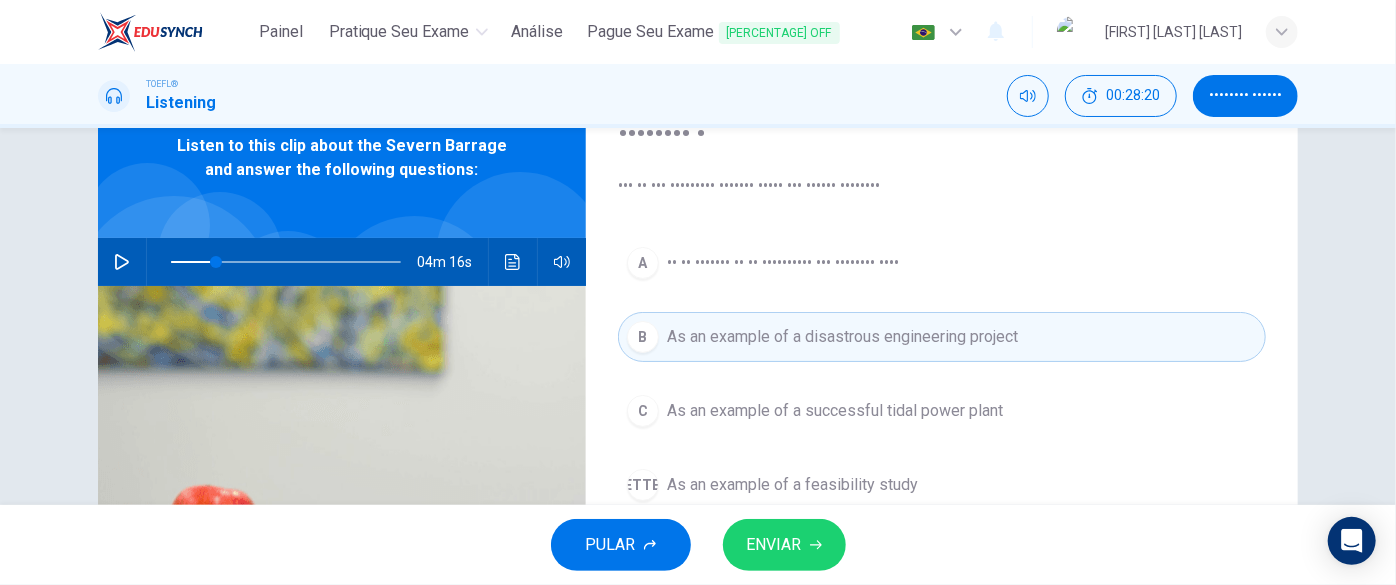 click on "ENVIAR" at bounding box center (784, 545) 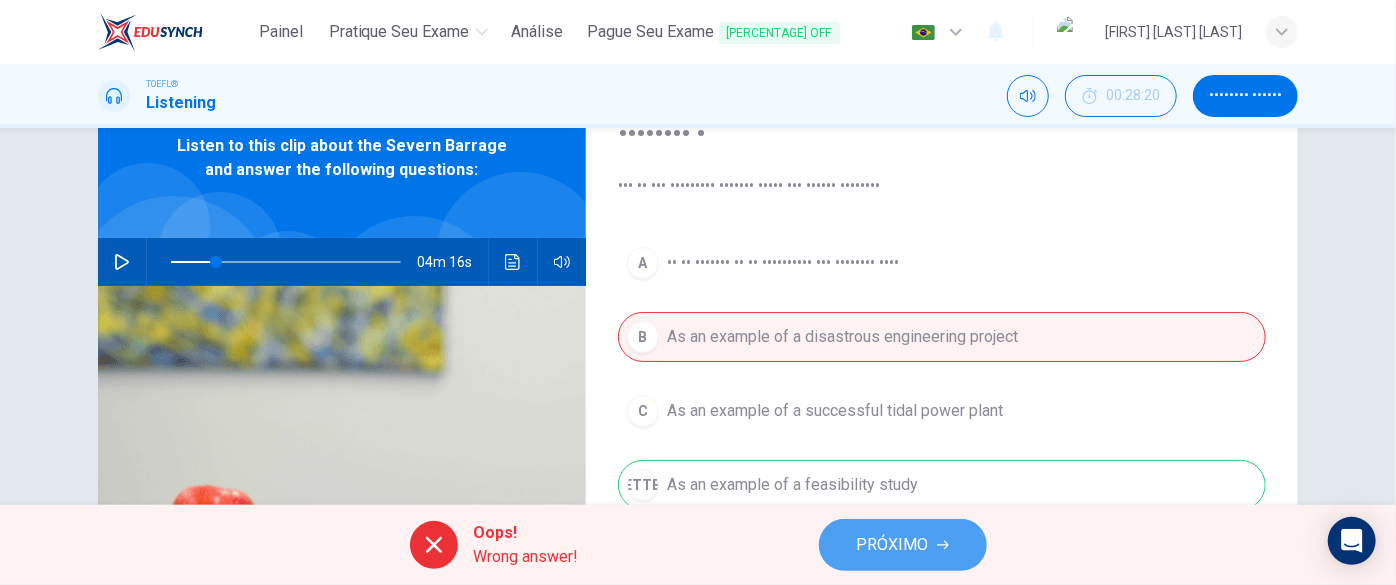click on "PRÓXIMO" at bounding box center (893, 545) 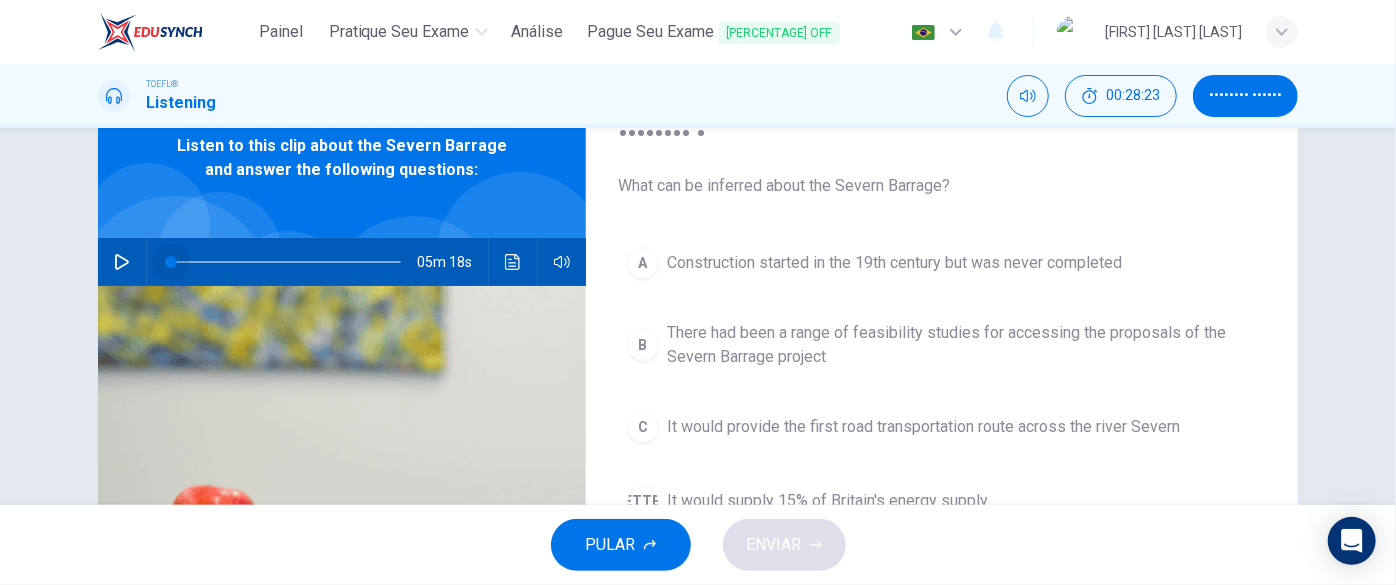 drag, startPoint x: 216, startPoint y: 256, endPoint x: 124, endPoint y: 262, distance: 92.19544 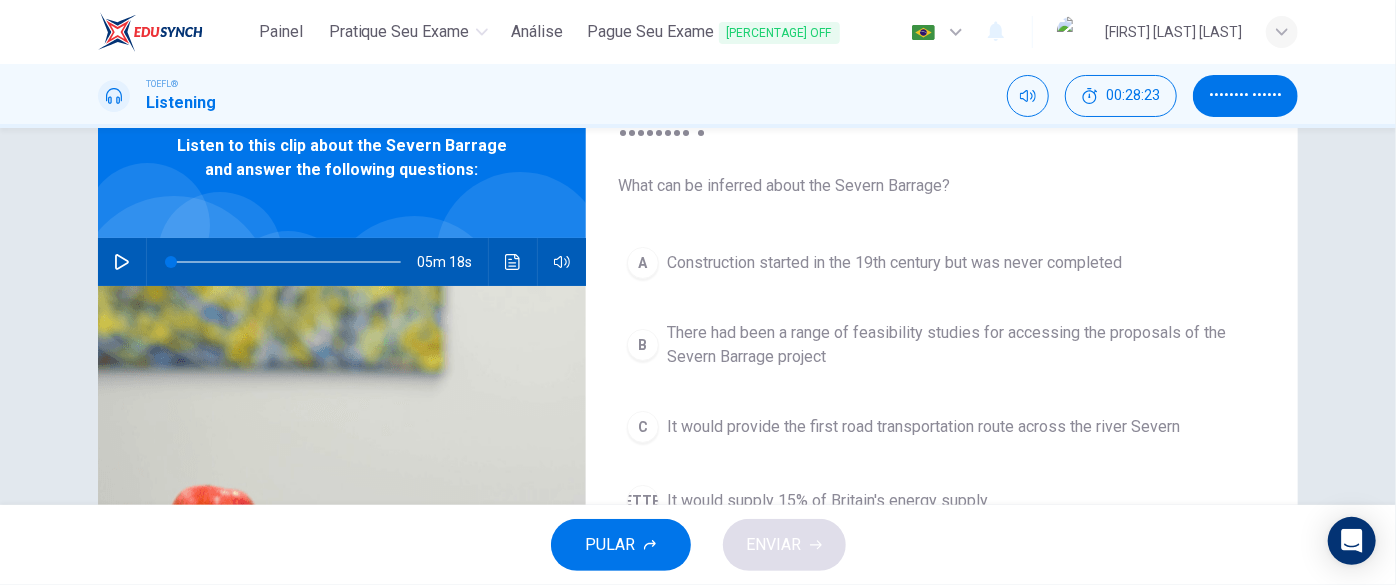 click at bounding box center (122, 262) 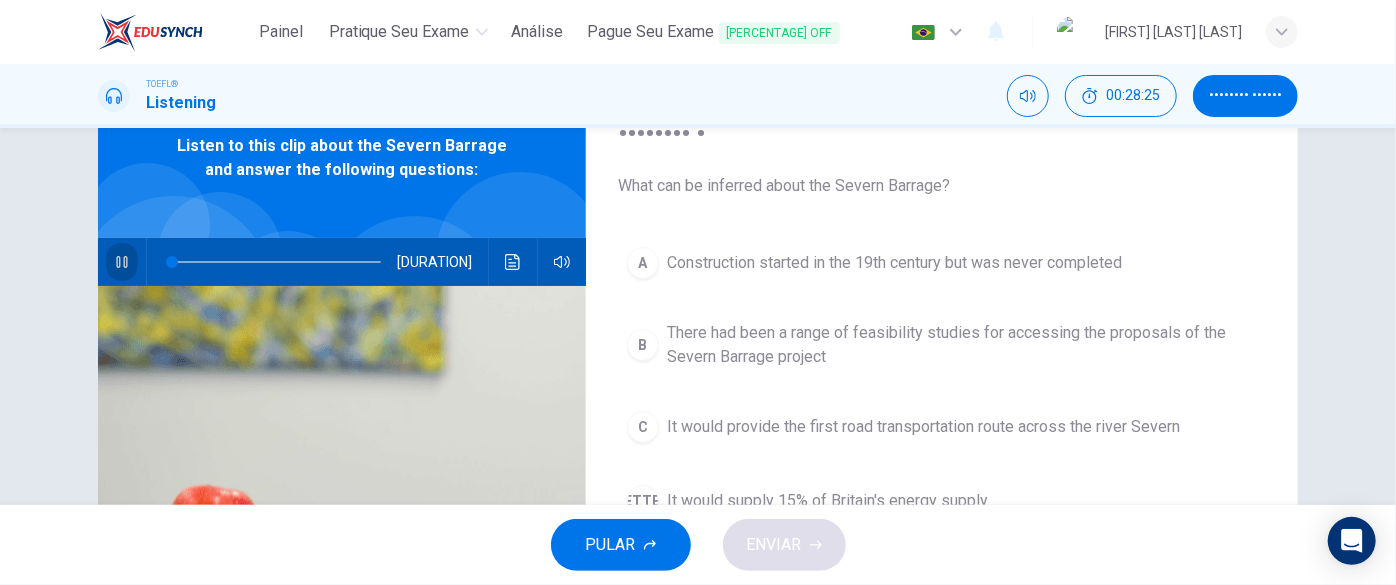 click at bounding box center (122, 262) 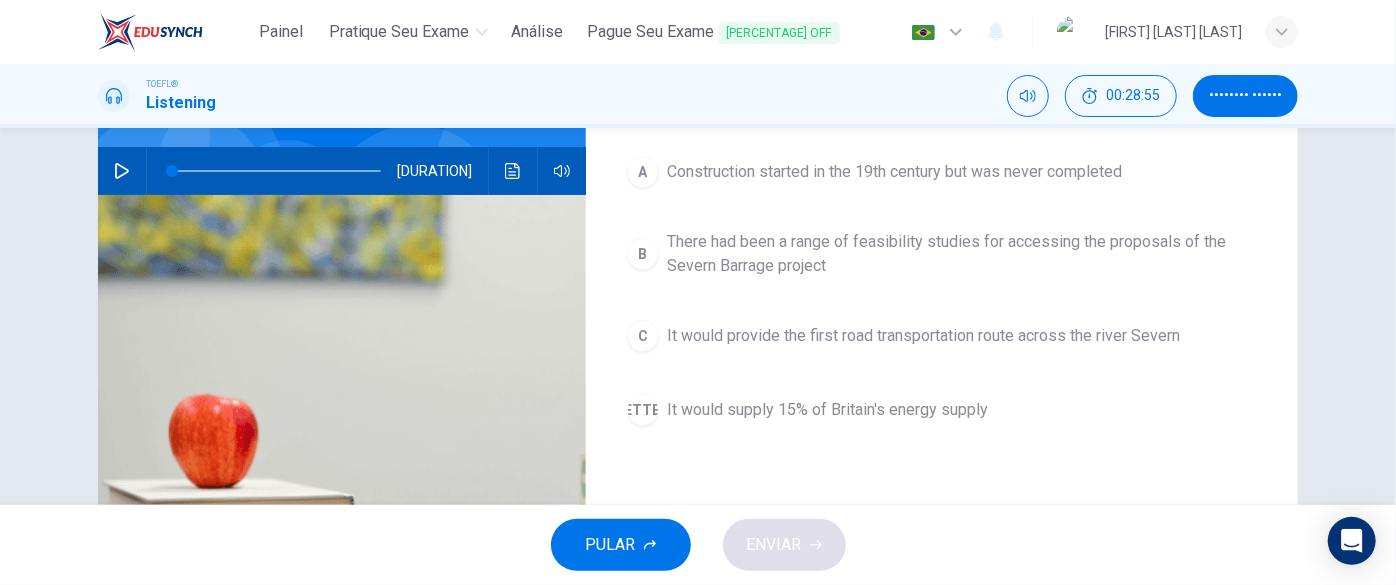 scroll, scrollTop: 90, scrollLeft: 0, axis: vertical 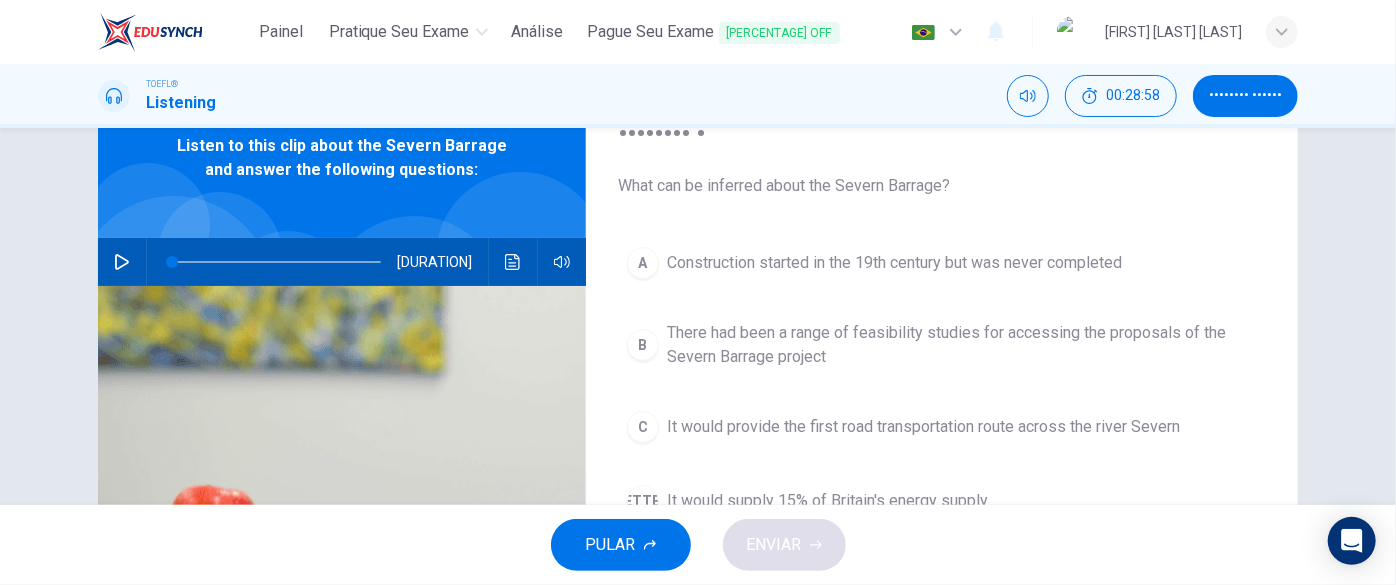click at bounding box center [122, 262] 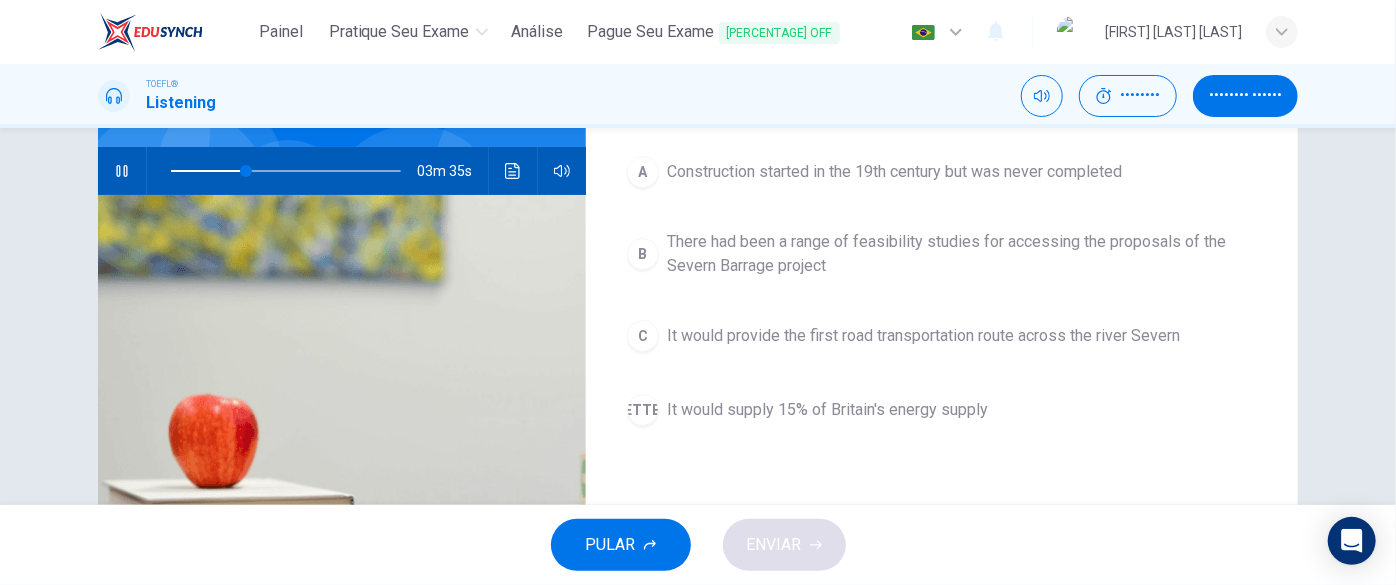 scroll, scrollTop: 90, scrollLeft: 0, axis: vertical 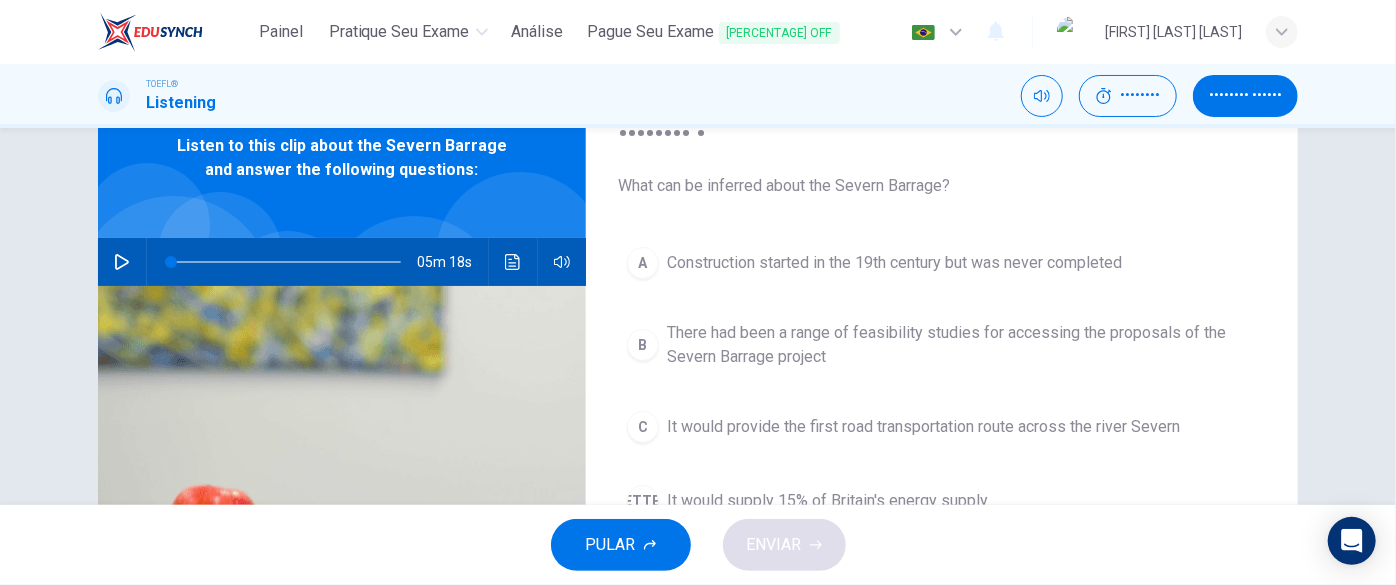 click on "Construction started in the 19th century but was never completed" at bounding box center (894, 263) 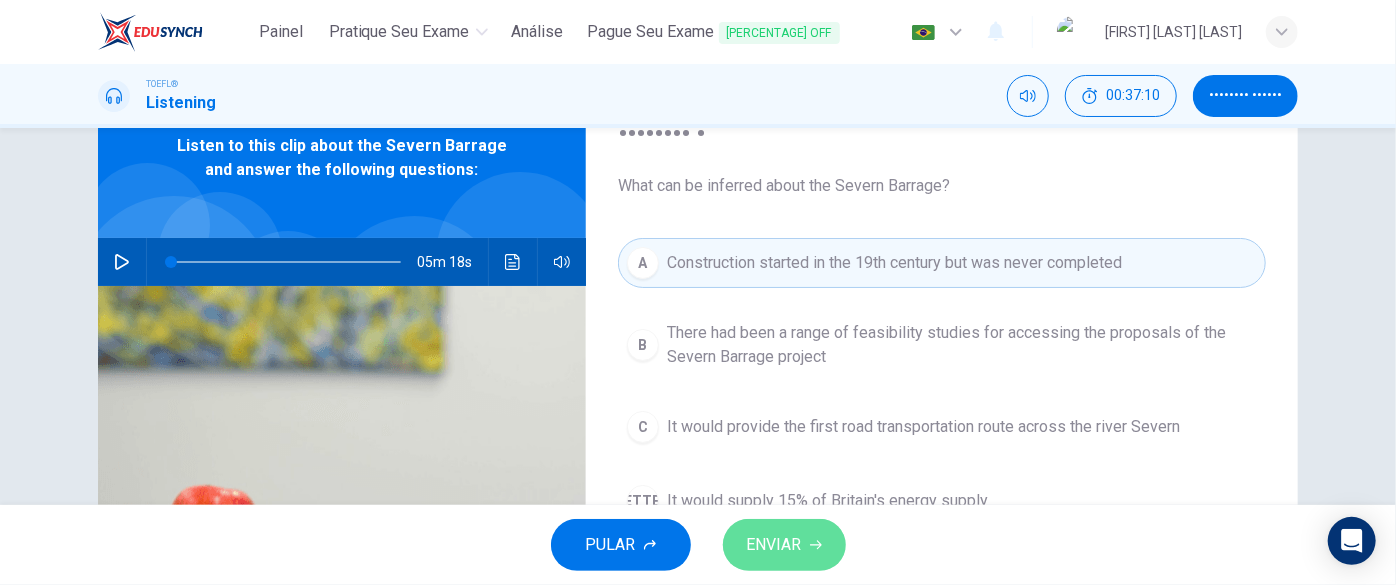 click on "ENVIAR" at bounding box center [774, 545] 